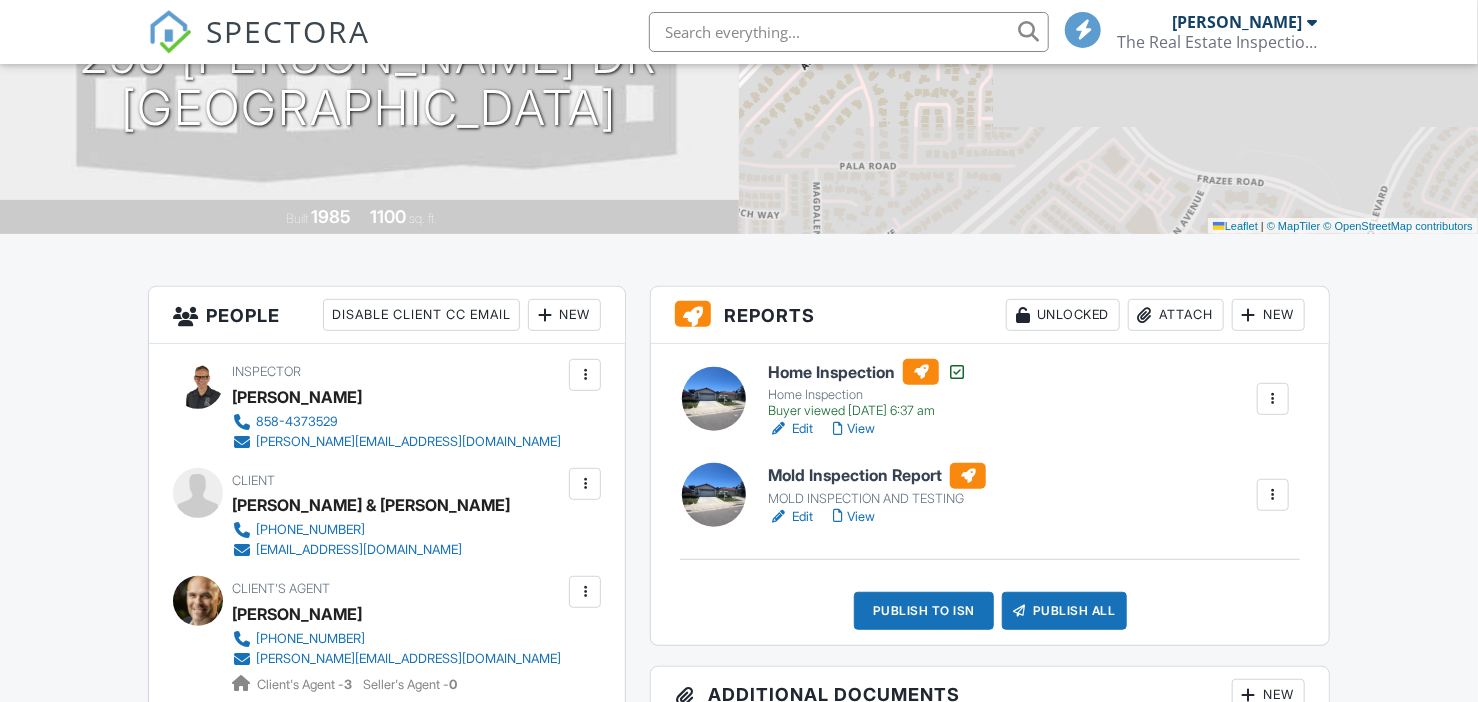 scroll, scrollTop: 300, scrollLeft: 0, axis: vertical 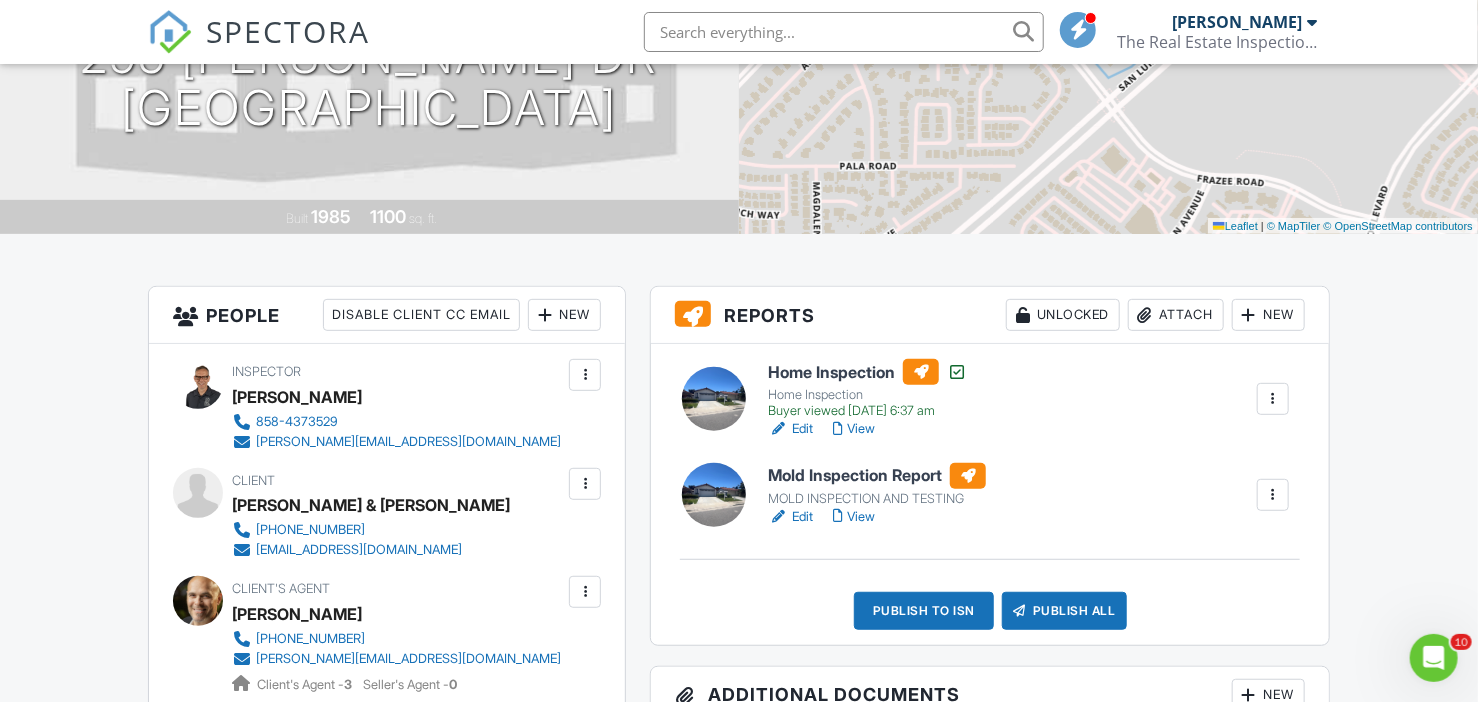 click on "Edit" at bounding box center (790, 517) 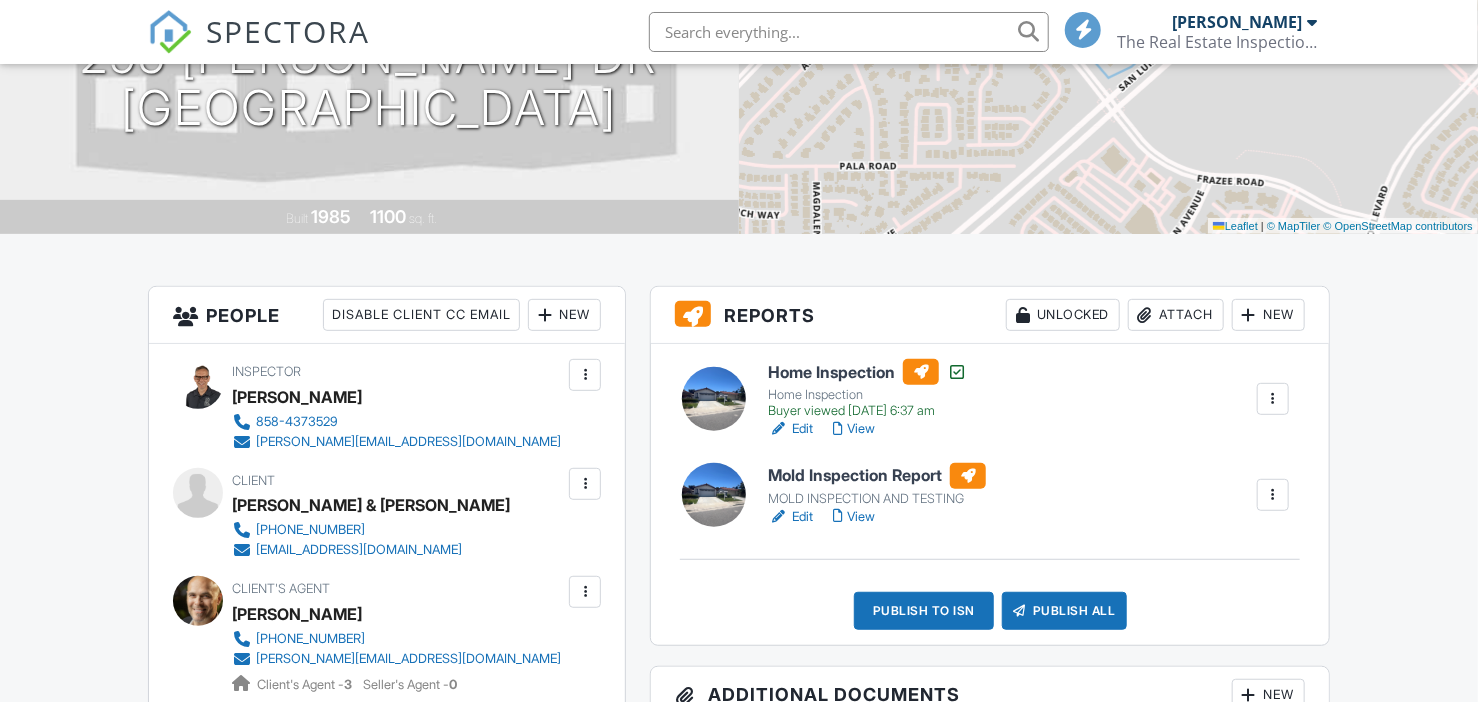 click on "Attach" at bounding box center (1176, 315) 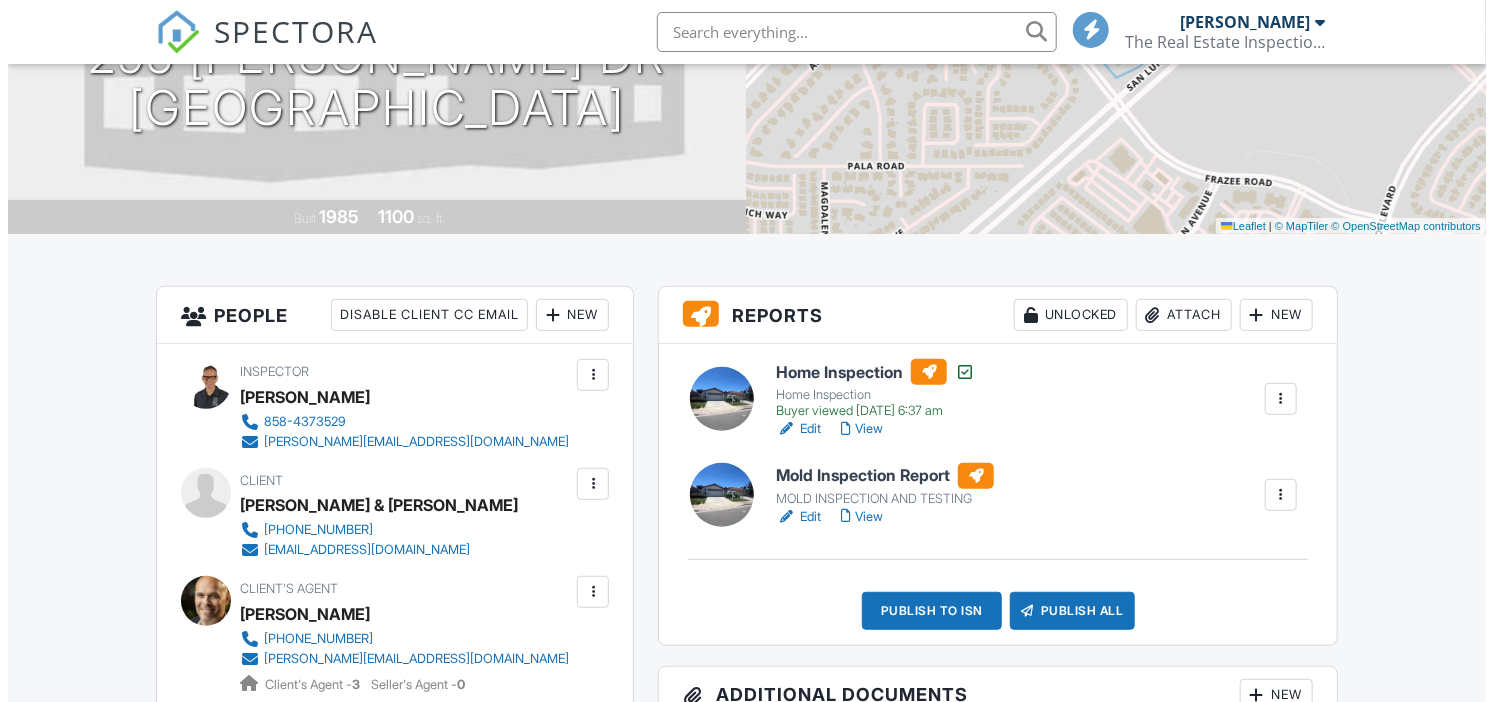 scroll, scrollTop: 300, scrollLeft: 0, axis: vertical 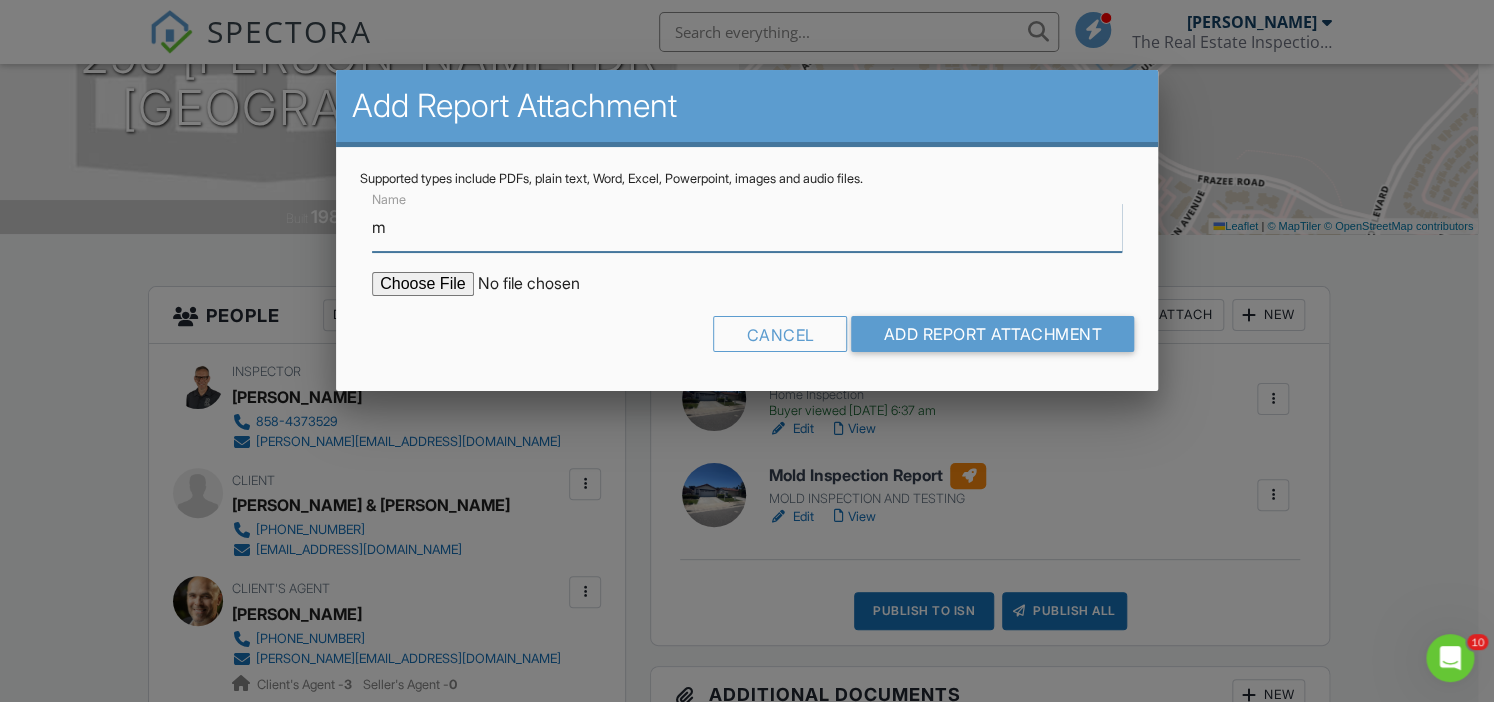 type on "Mold Testing Results" 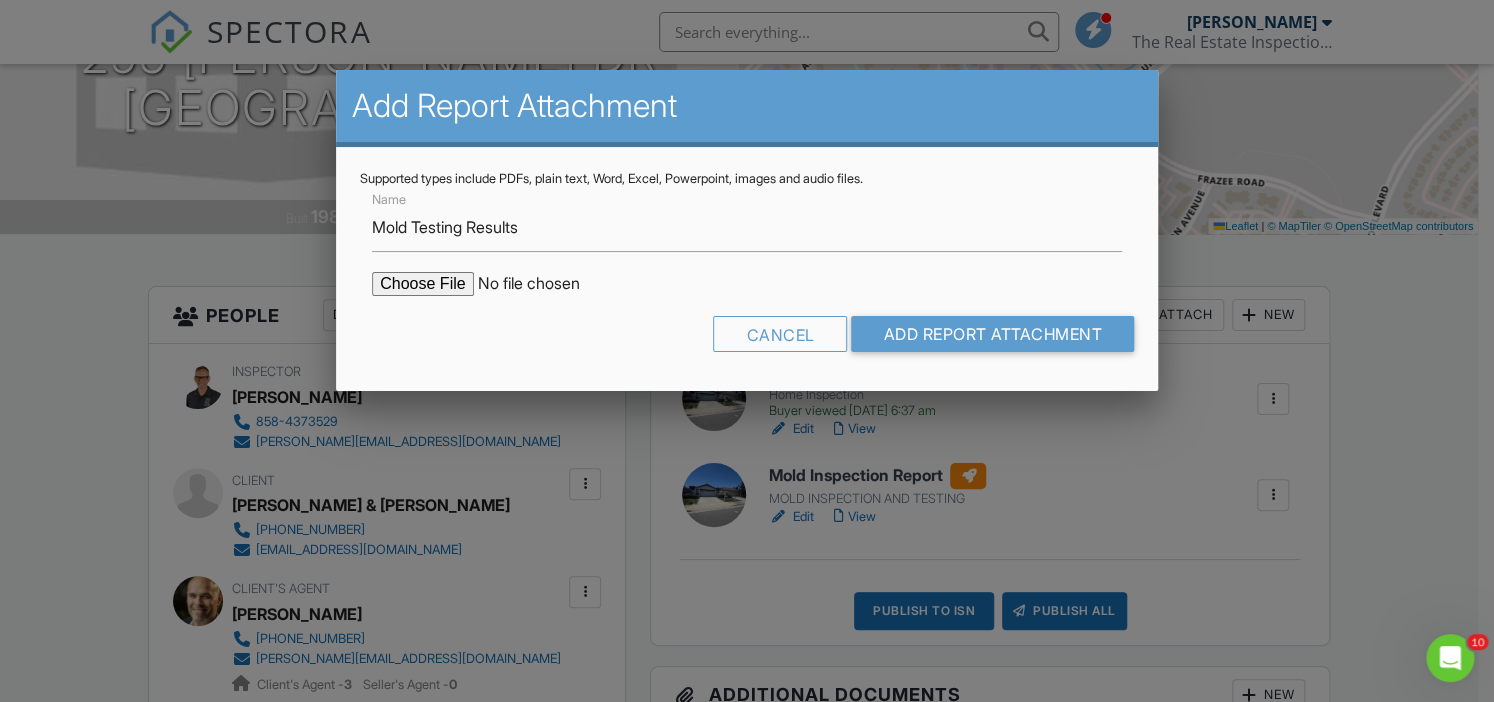 click at bounding box center [542, 284] 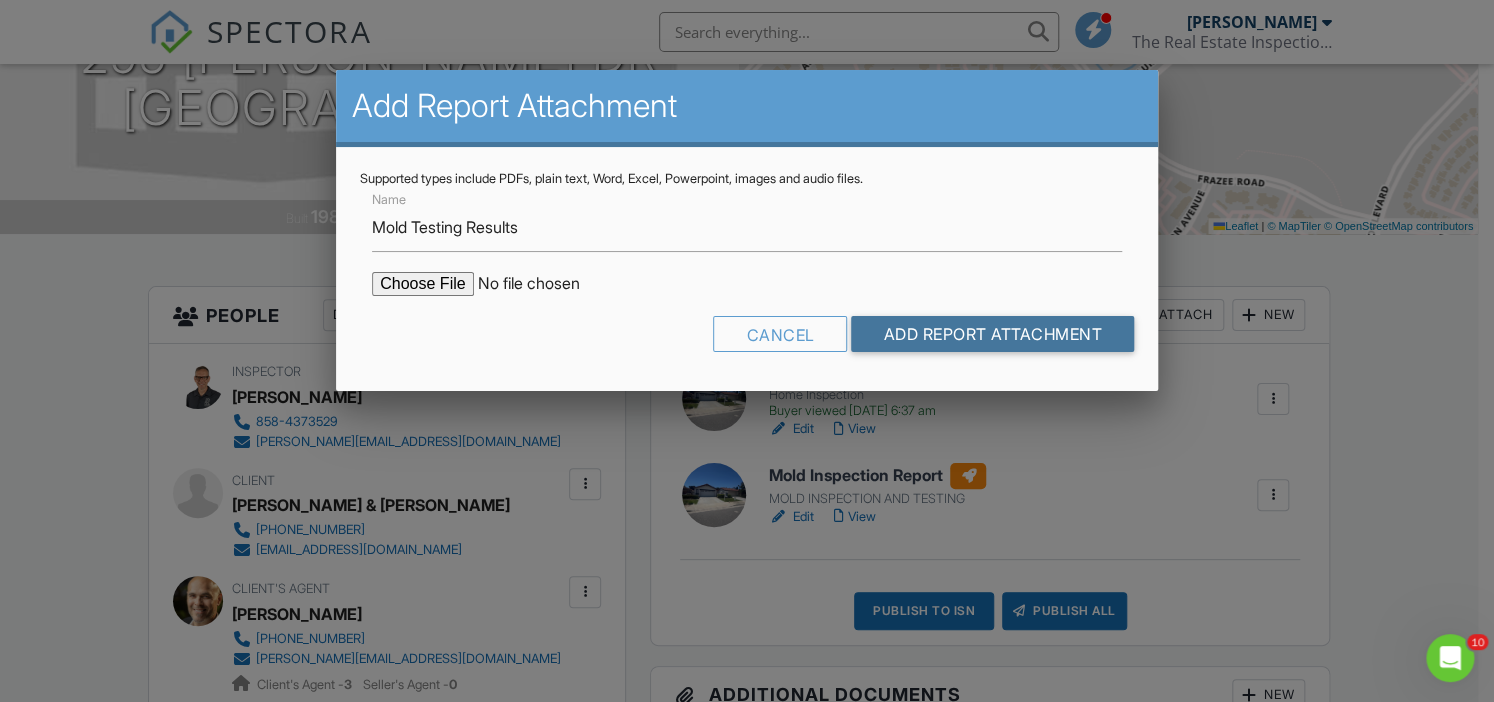 click on "Add Report Attachment" at bounding box center (992, 334) 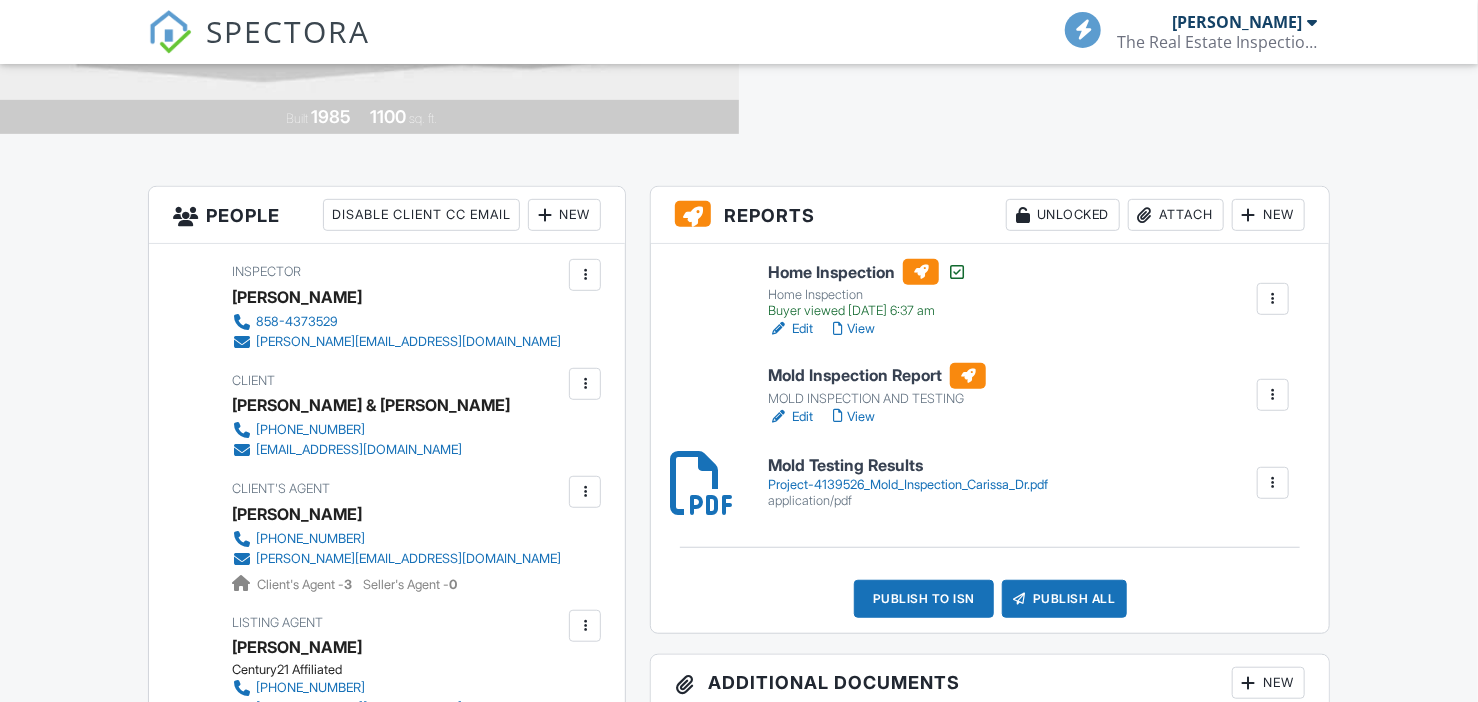 scroll, scrollTop: 400, scrollLeft: 0, axis: vertical 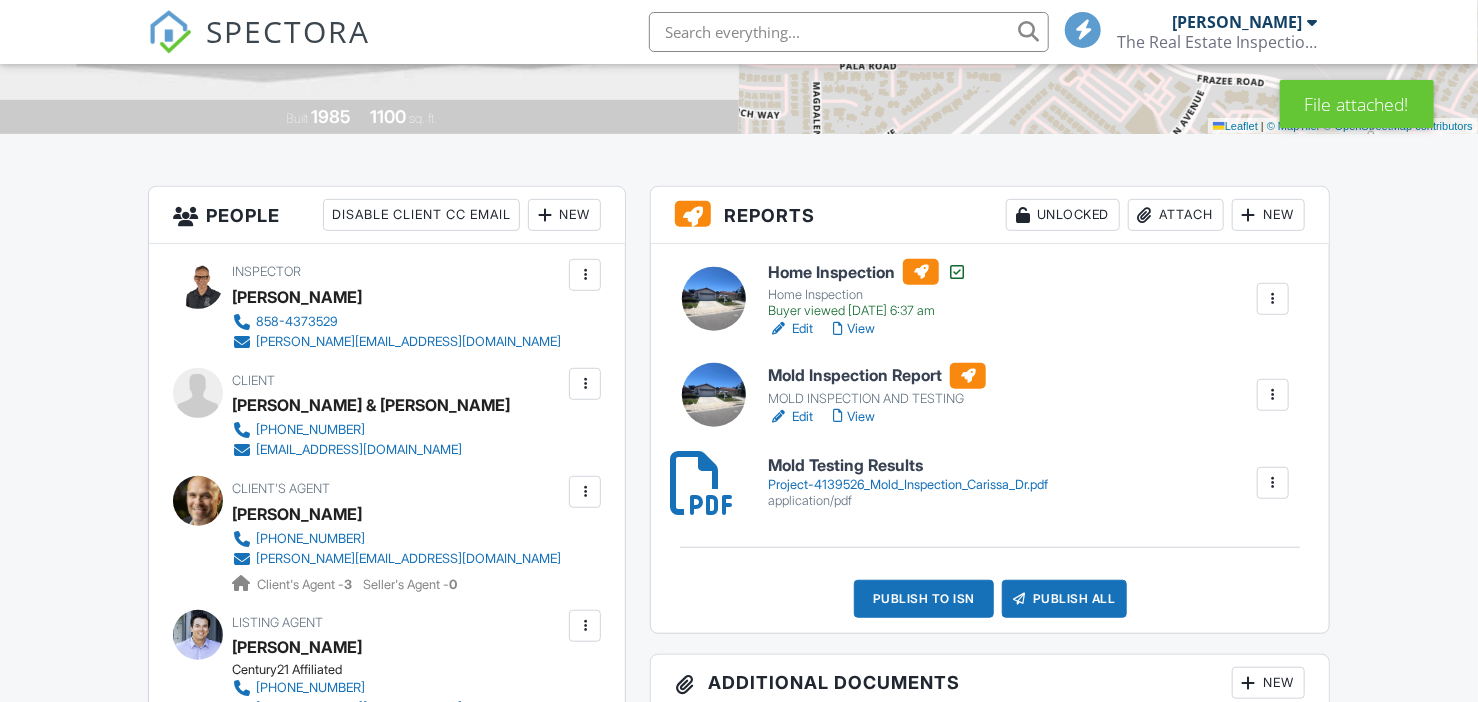 click on "Edit" at bounding box center (790, 417) 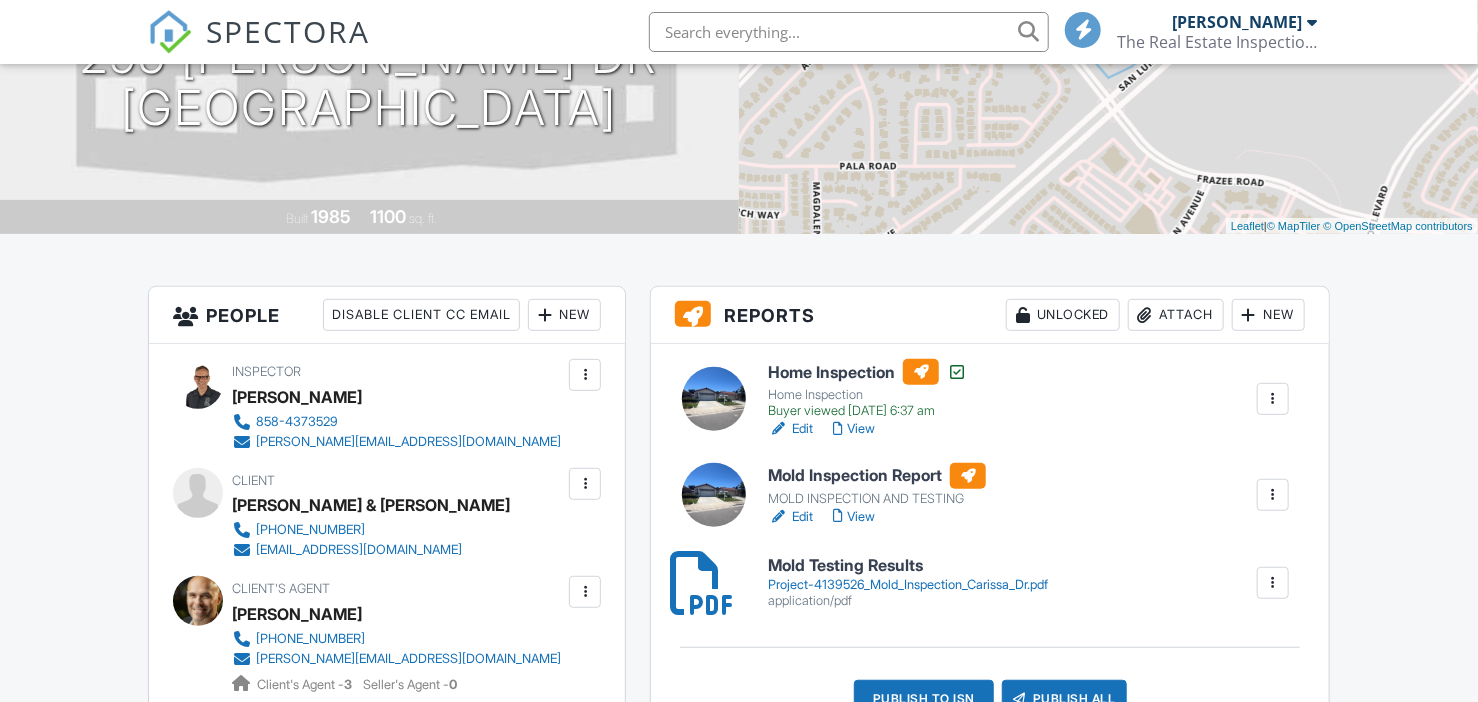 scroll, scrollTop: 300, scrollLeft: 0, axis: vertical 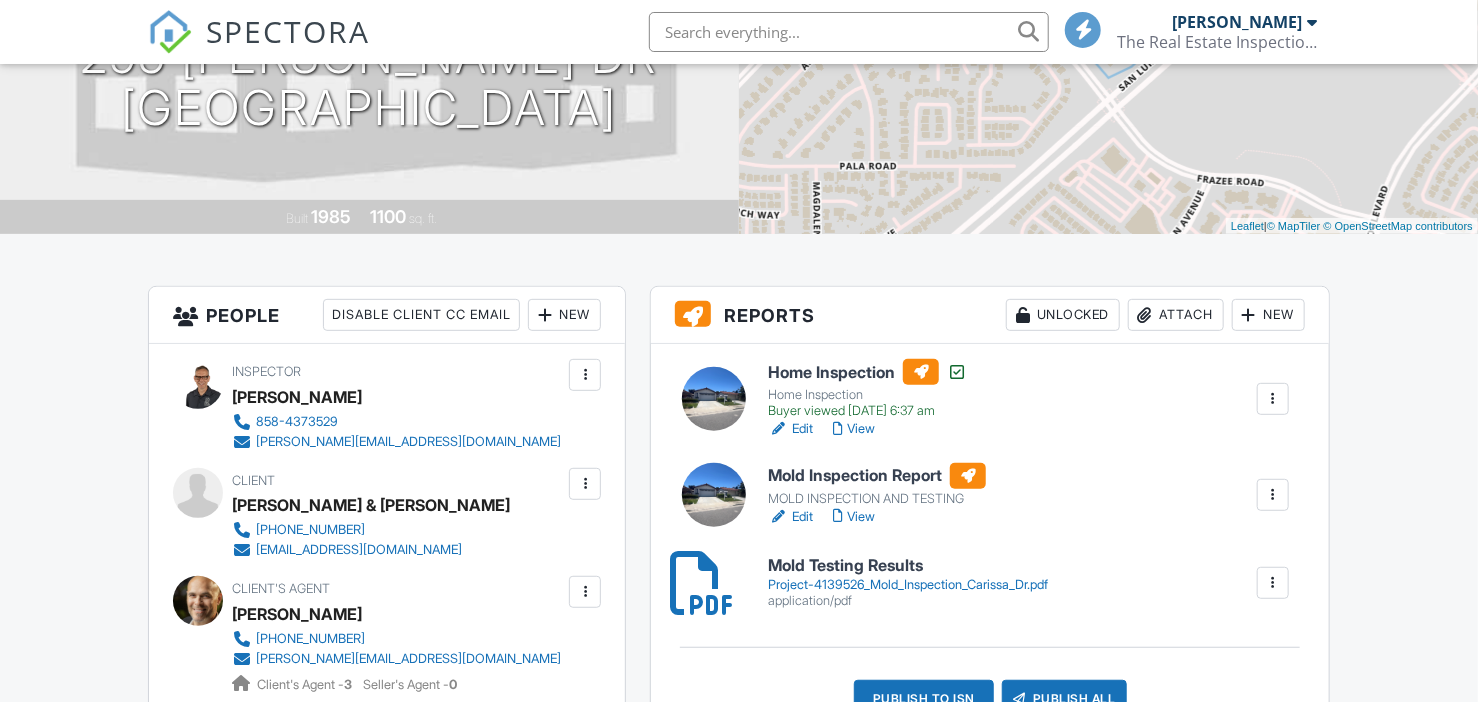 click on "Edit" at bounding box center (790, 517) 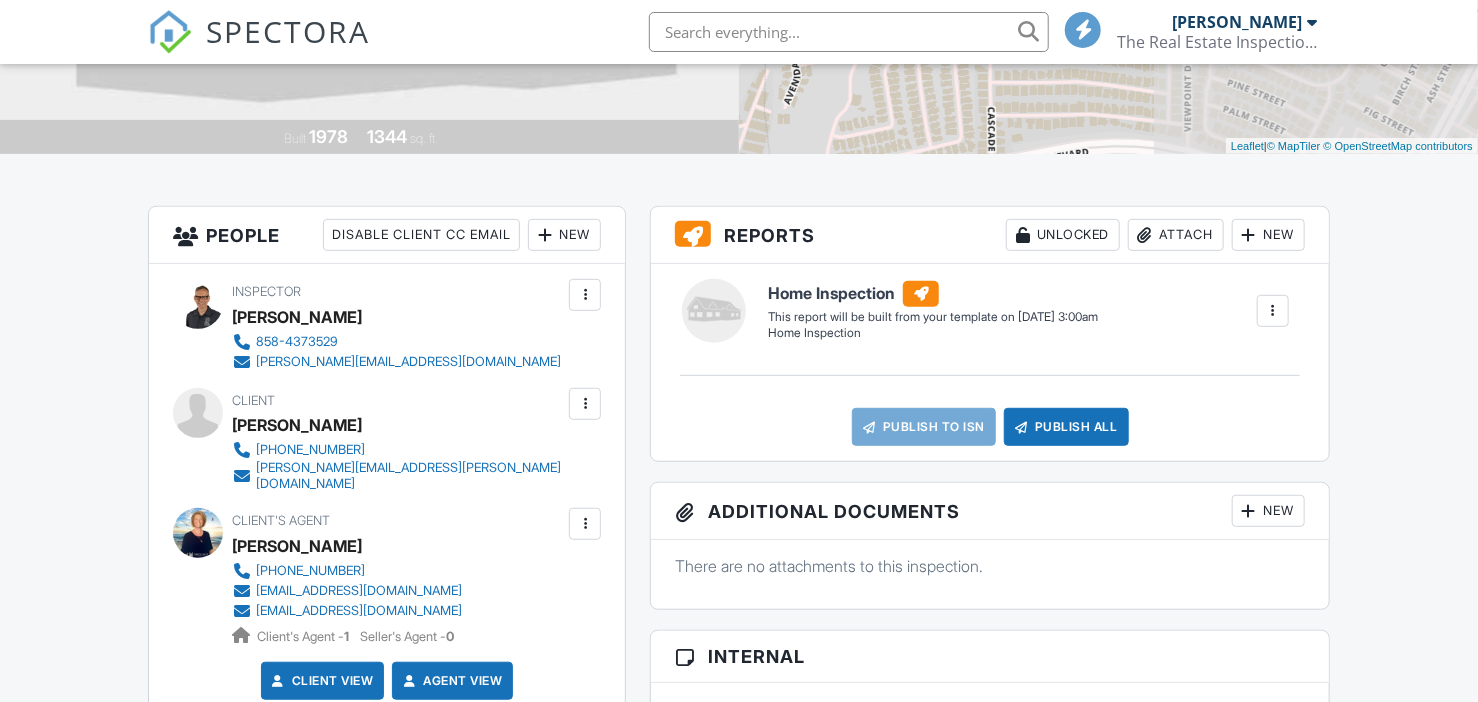scroll, scrollTop: 400, scrollLeft: 0, axis: vertical 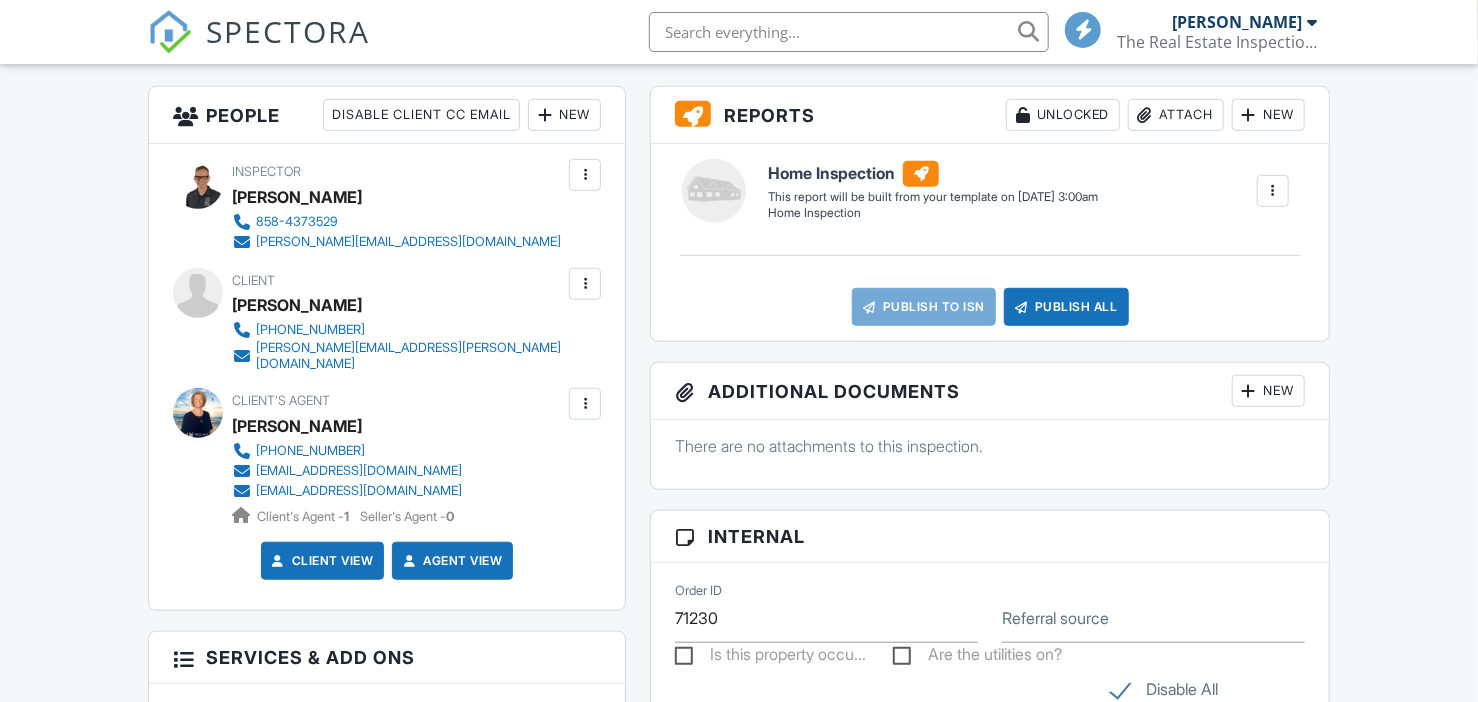 click at bounding box center [1273, 191] 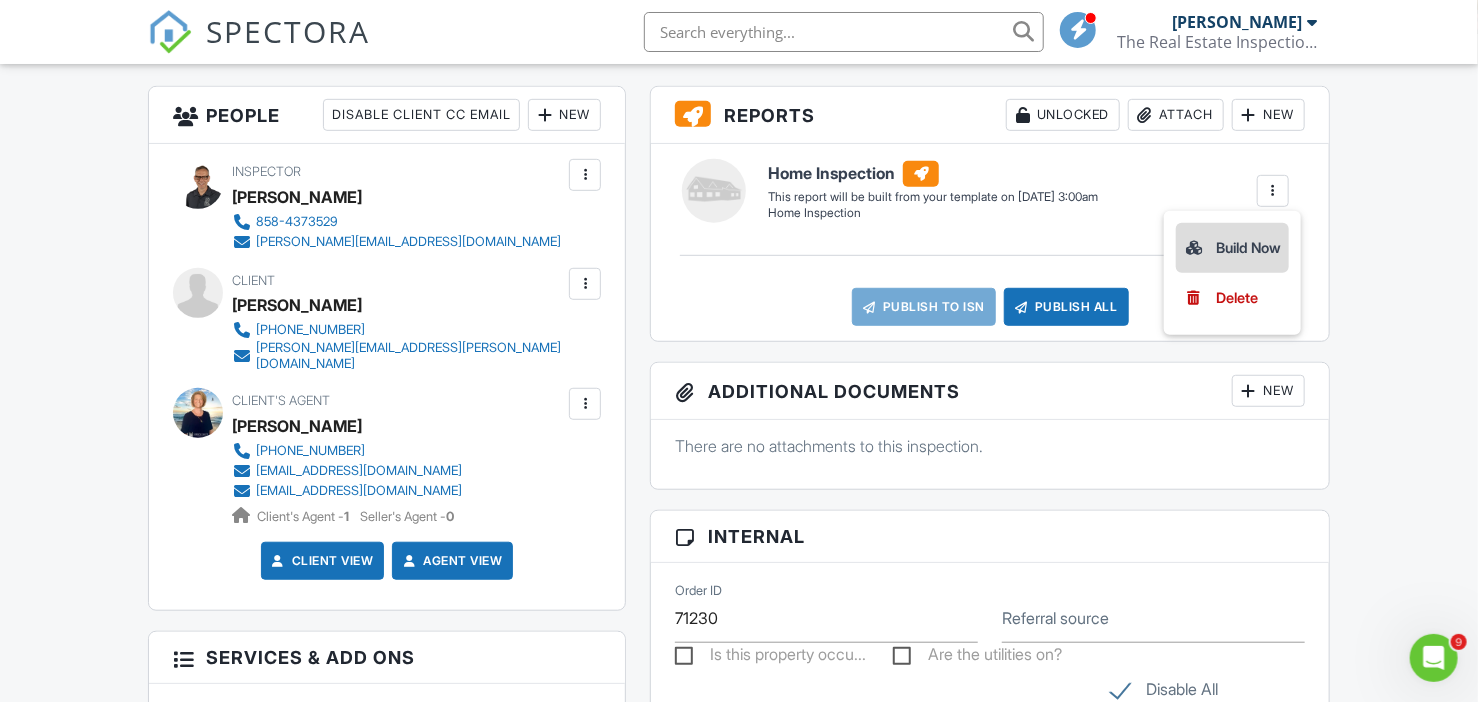 scroll, scrollTop: 0, scrollLeft: 0, axis: both 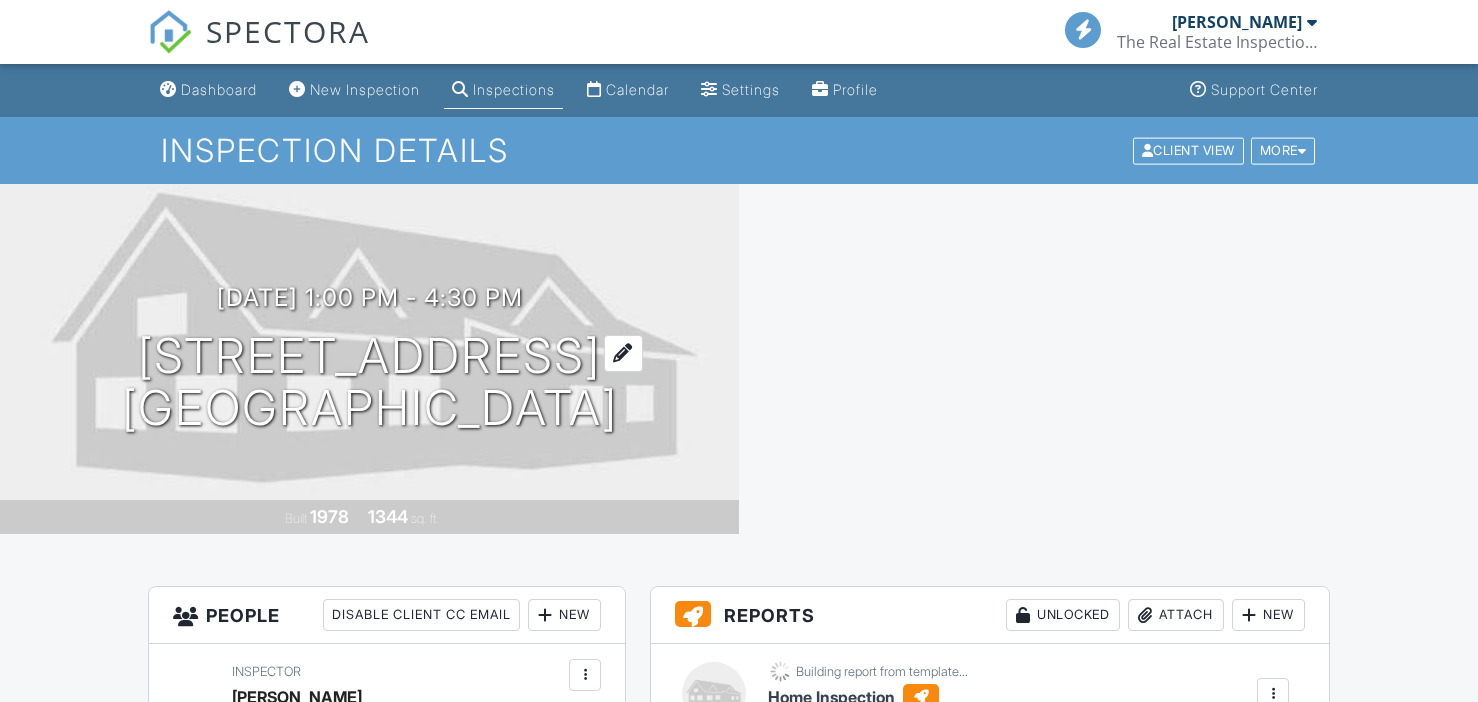 click on "[STREET_ADDRESS]
[GEOGRAPHIC_DATA], CA 92078" at bounding box center (370, 383) 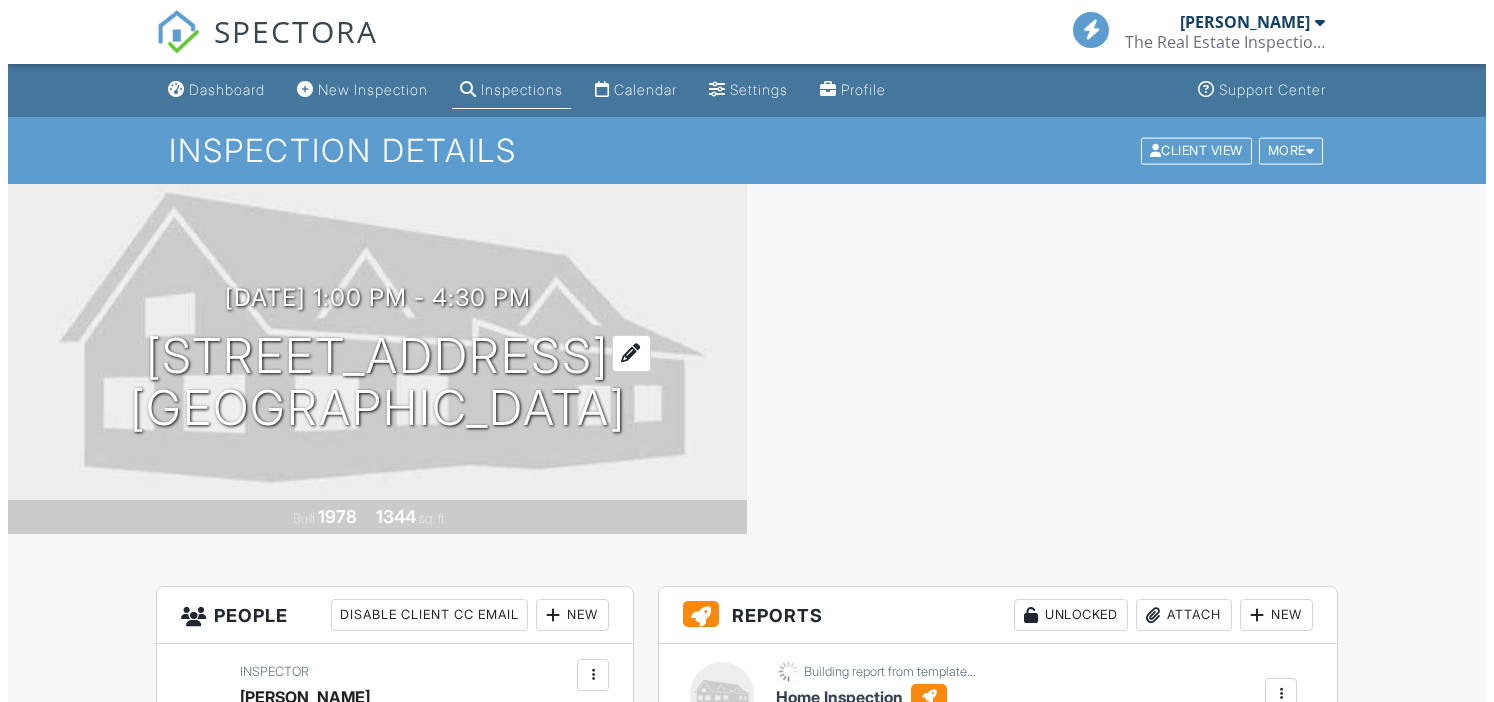 scroll, scrollTop: 0, scrollLeft: 0, axis: both 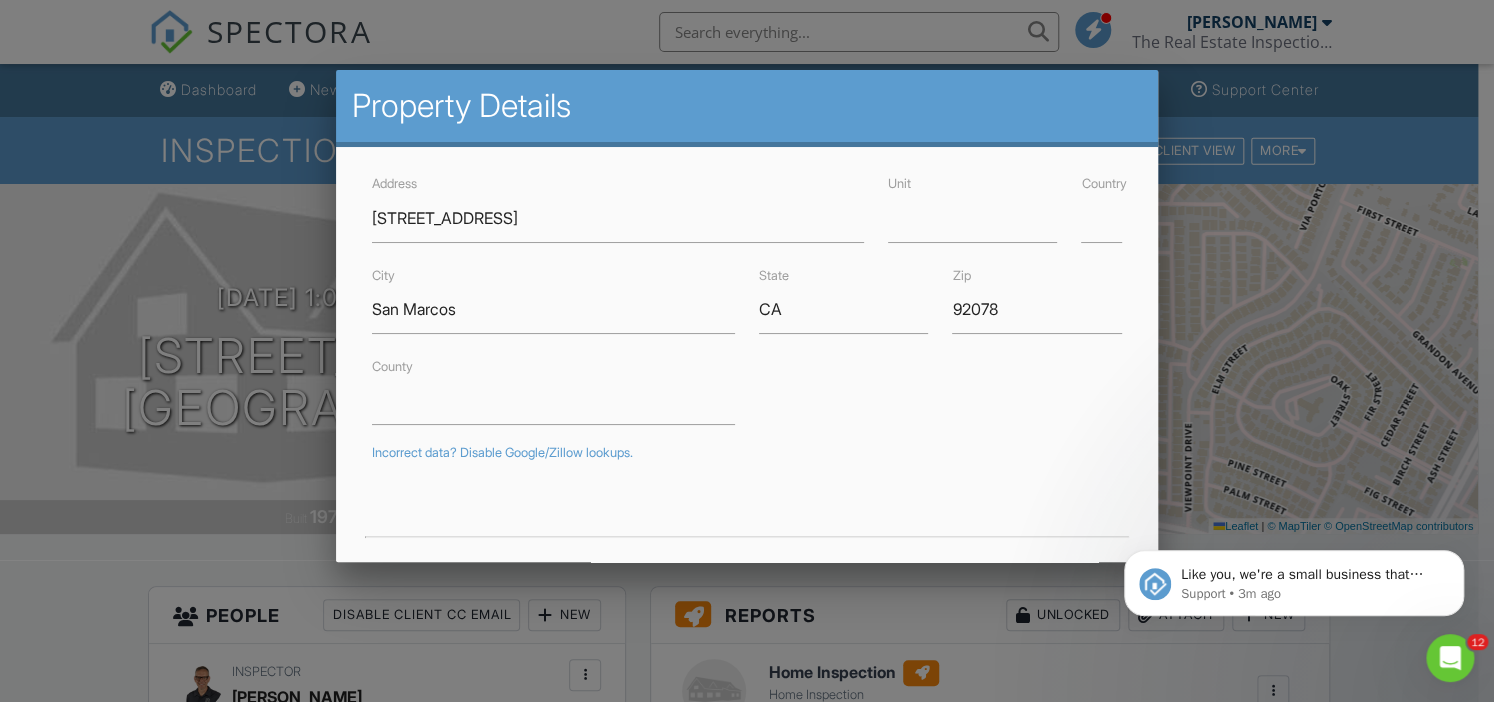 click on "Incorrect data? Disable Google/Zillow lookups." at bounding box center [747, 453] 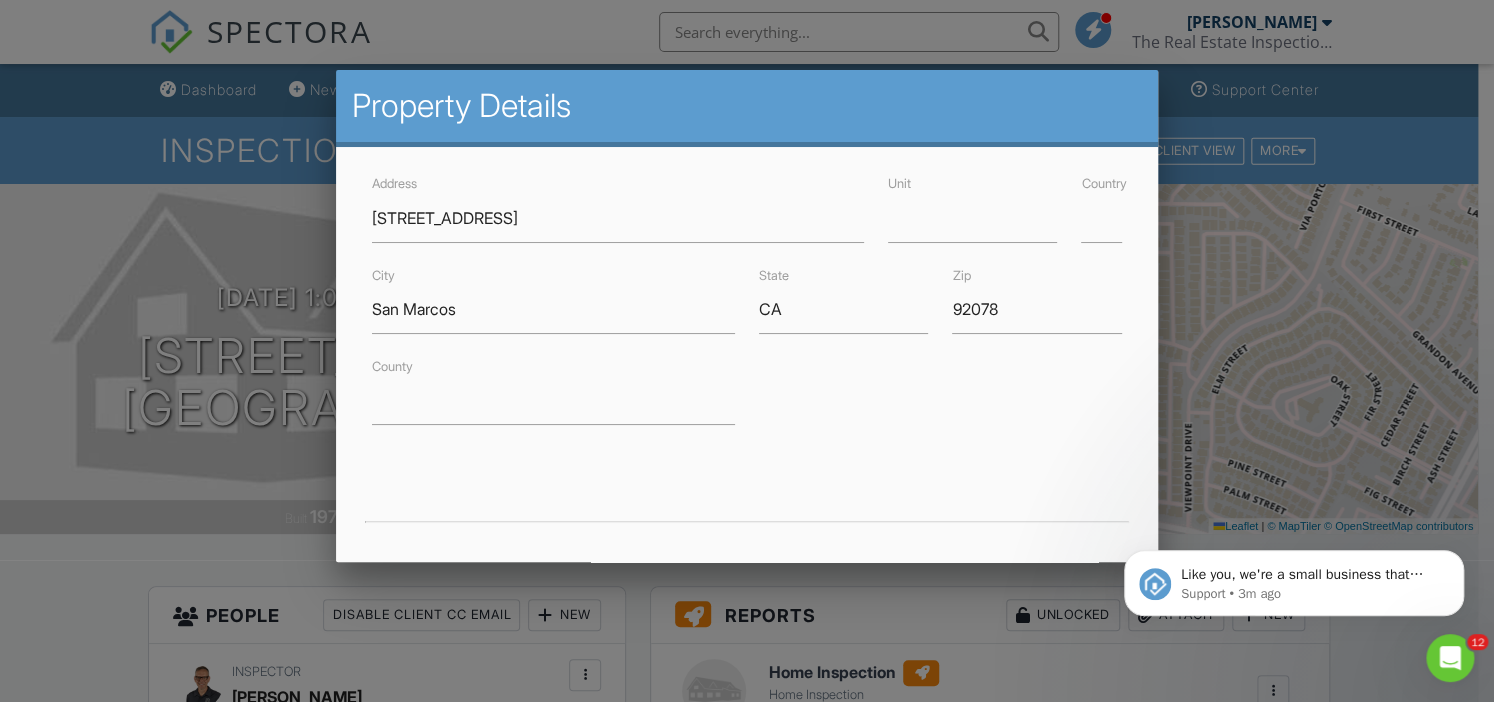 click at bounding box center (747, 339) 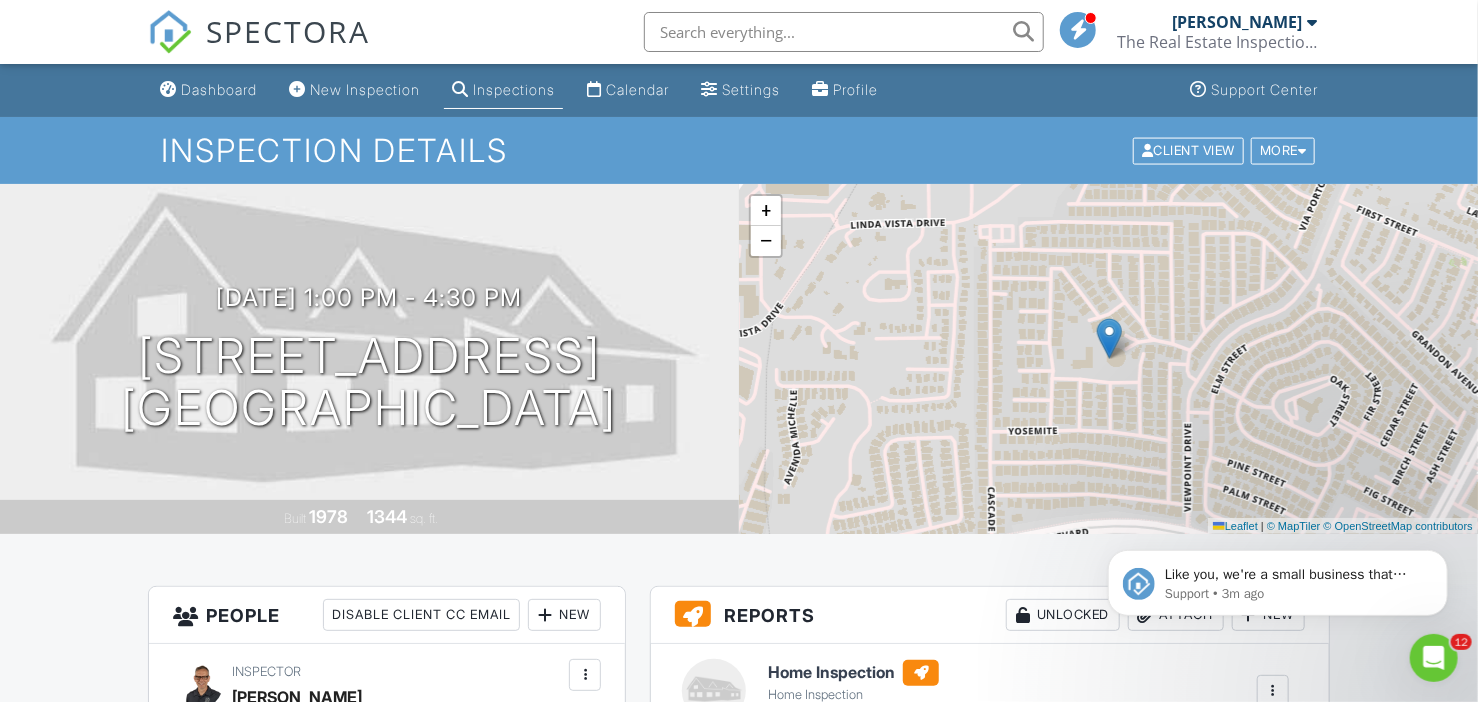 click on "Dashboard
New Inspection
Inspections
Calendar
Settings
Profile
Support Center
Inspection Details
Client View
More
Property Details
Reschedule
Reorder / Copy
Share
Cancel
Delete
Print Order
Convert to V9
07/11/2025  1:00 pm
- 4:30 pm
1930 W San Marcos Blvd Spc 286
San Marcos, CA 92078
Built
1978
1344
sq. ft.
+ −  Leaflet   |   © MapTiler   © OpenStreetMap contributors
Reports
Unlocked
Attach
New
Home Inspection
Home Inspection
Edit
View
Home Inspection
Home Inspection
Building report from template...
Quick Publish
Copy
Delete
Publish to ISN
Publish All
Checking report completion" at bounding box center (739, 1166) 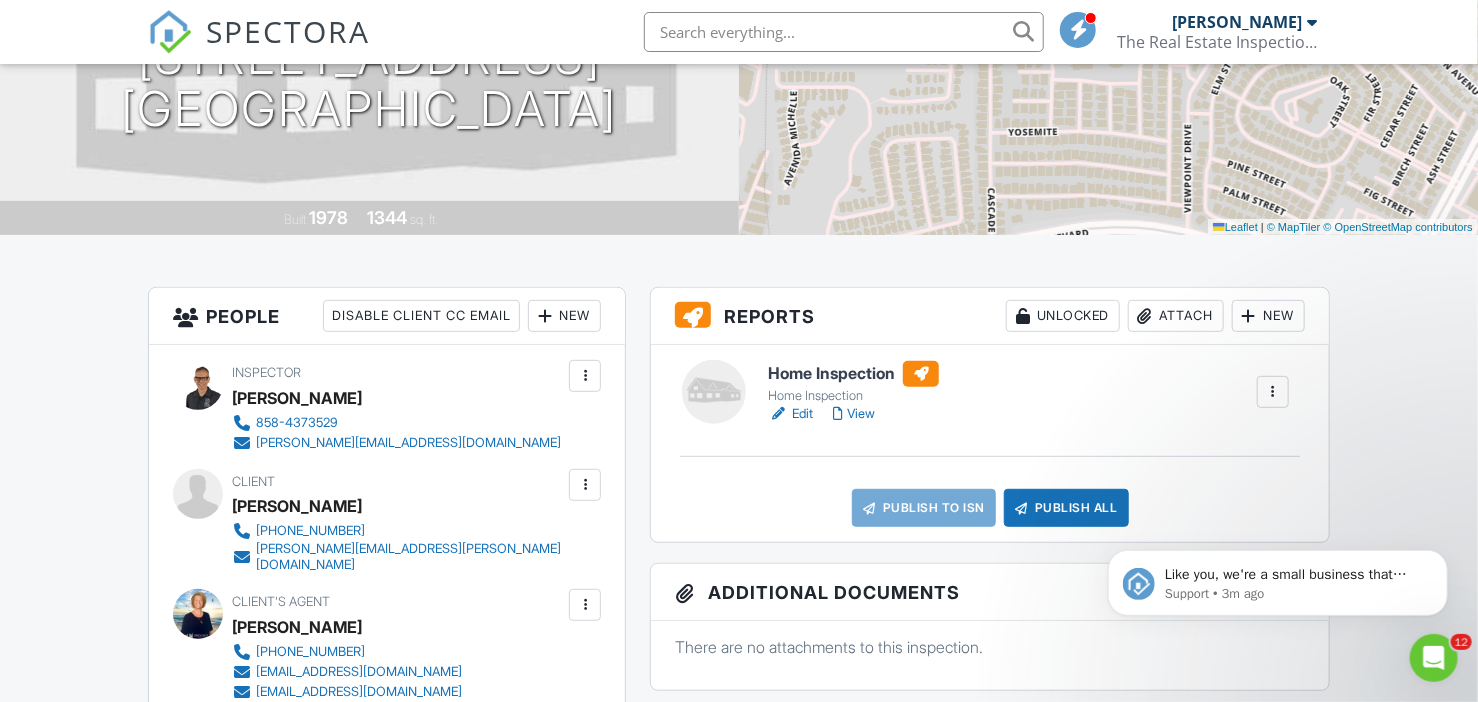 scroll, scrollTop: 300, scrollLeft: 0, axis: vertical 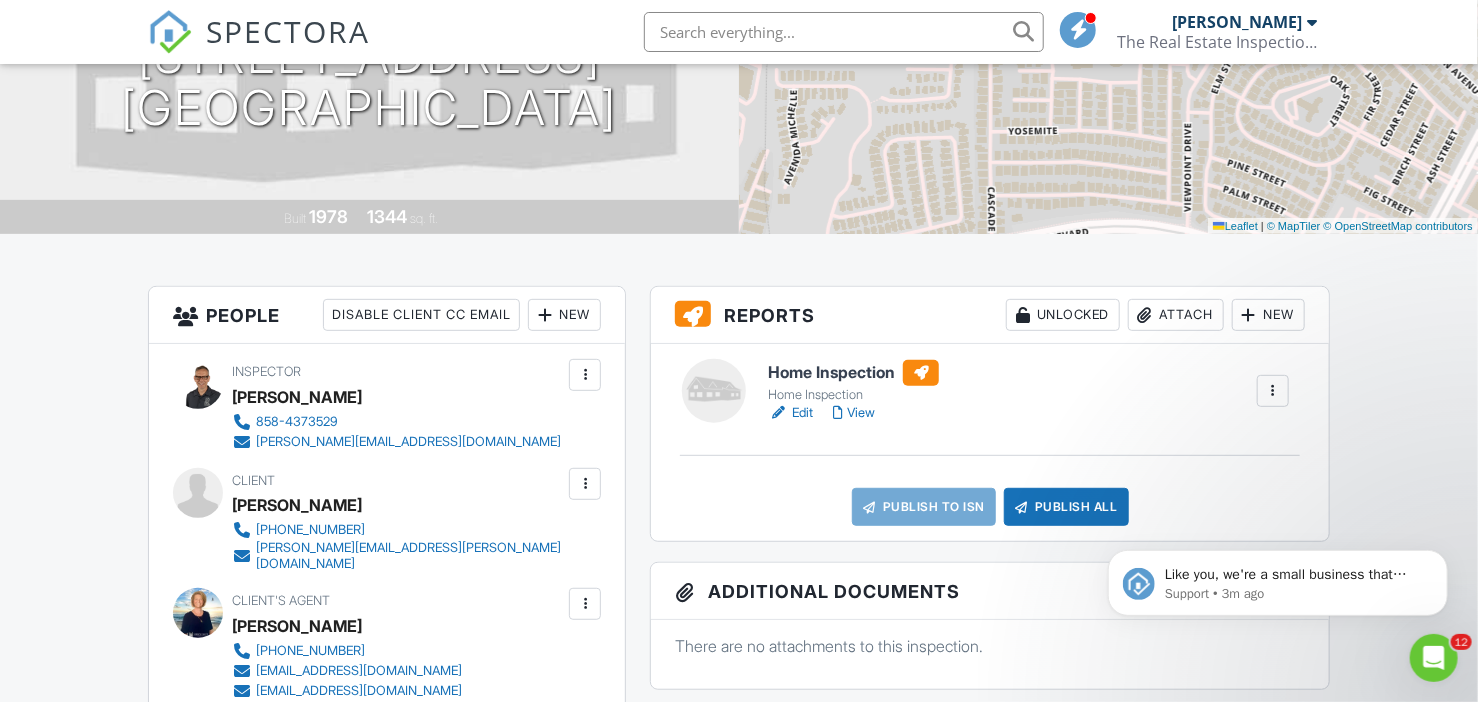 click on "Edit" at bounding box center (790, 413) 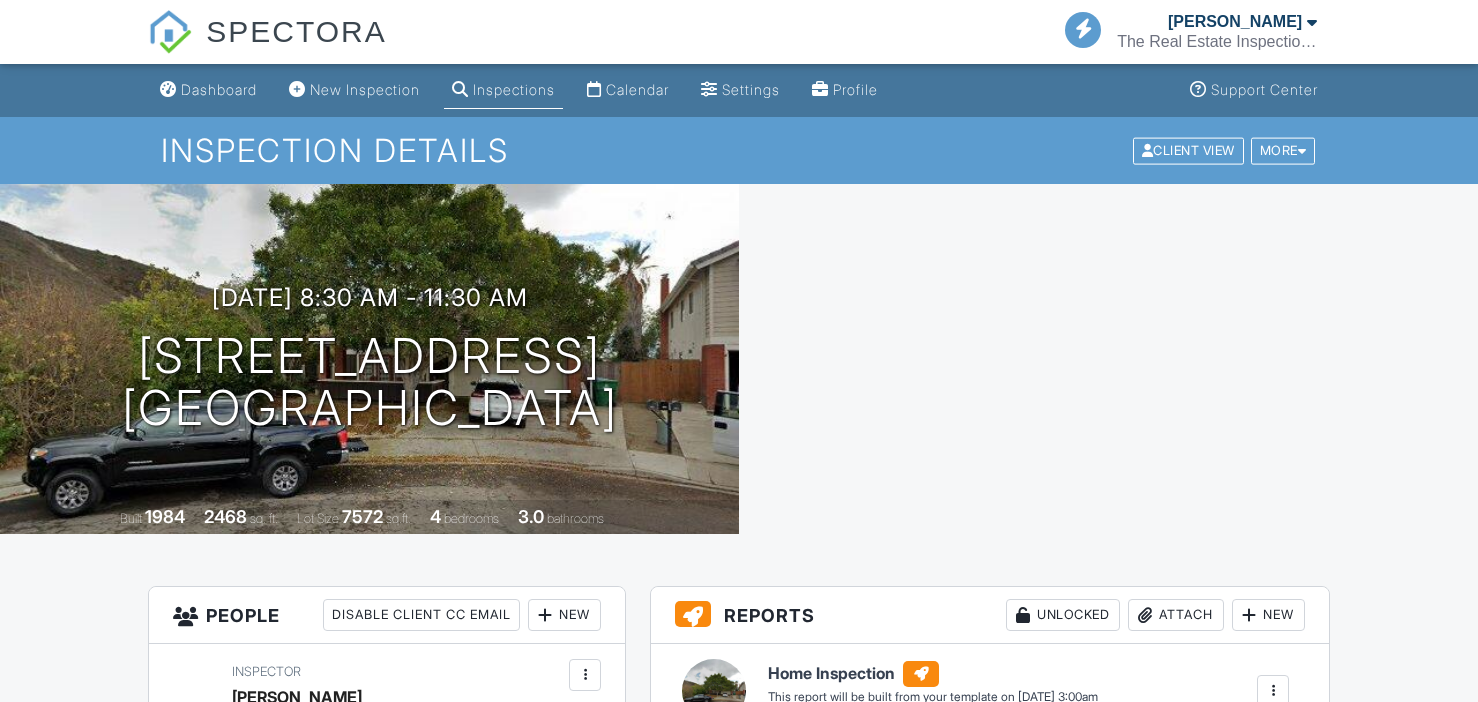 scroll, scrollTop: 0, scrollLeft: 0, axis: both 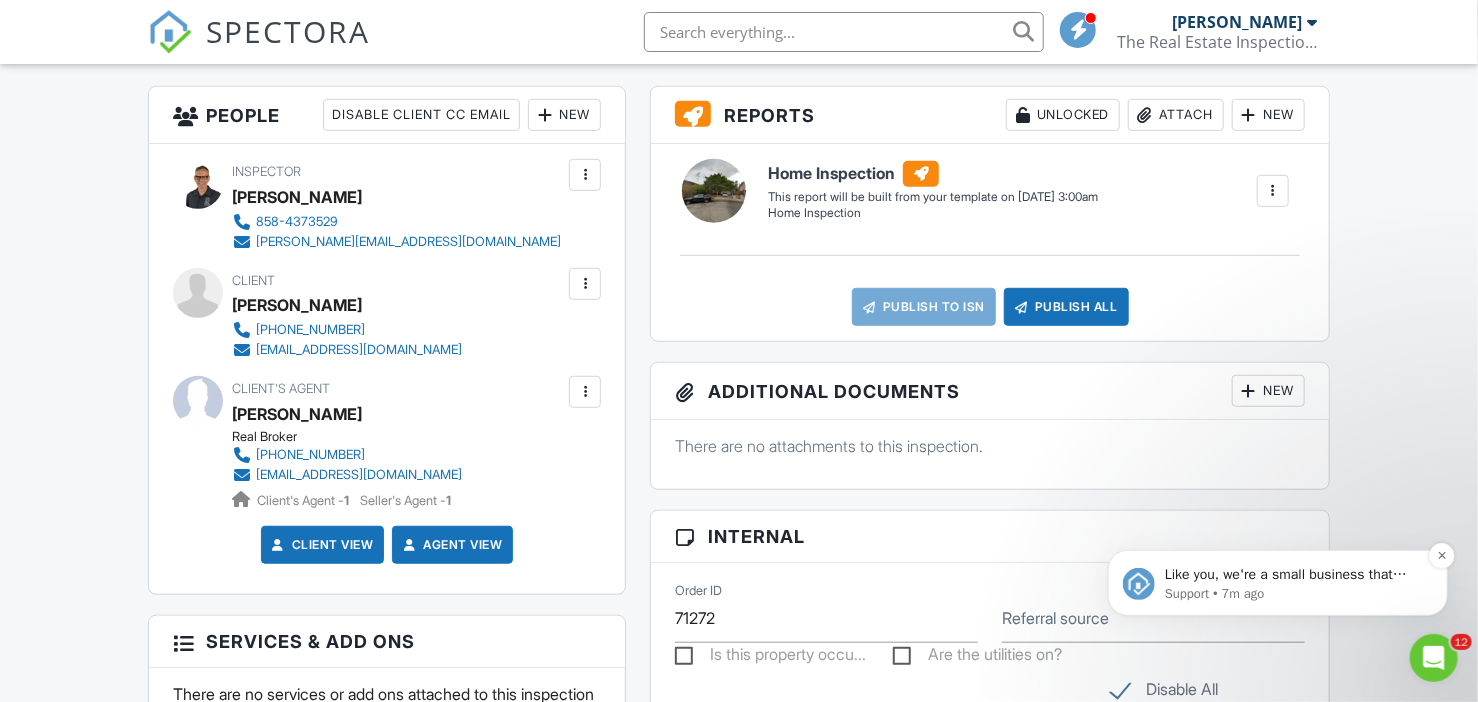 click on "Like you, we're a small business that relies on reviews to grow.  If you have a few minutes, we'd love it if you can leave us a review on Capterra:      If not, no problem - we'll ask you again later." at bounding box center (1293, 574) 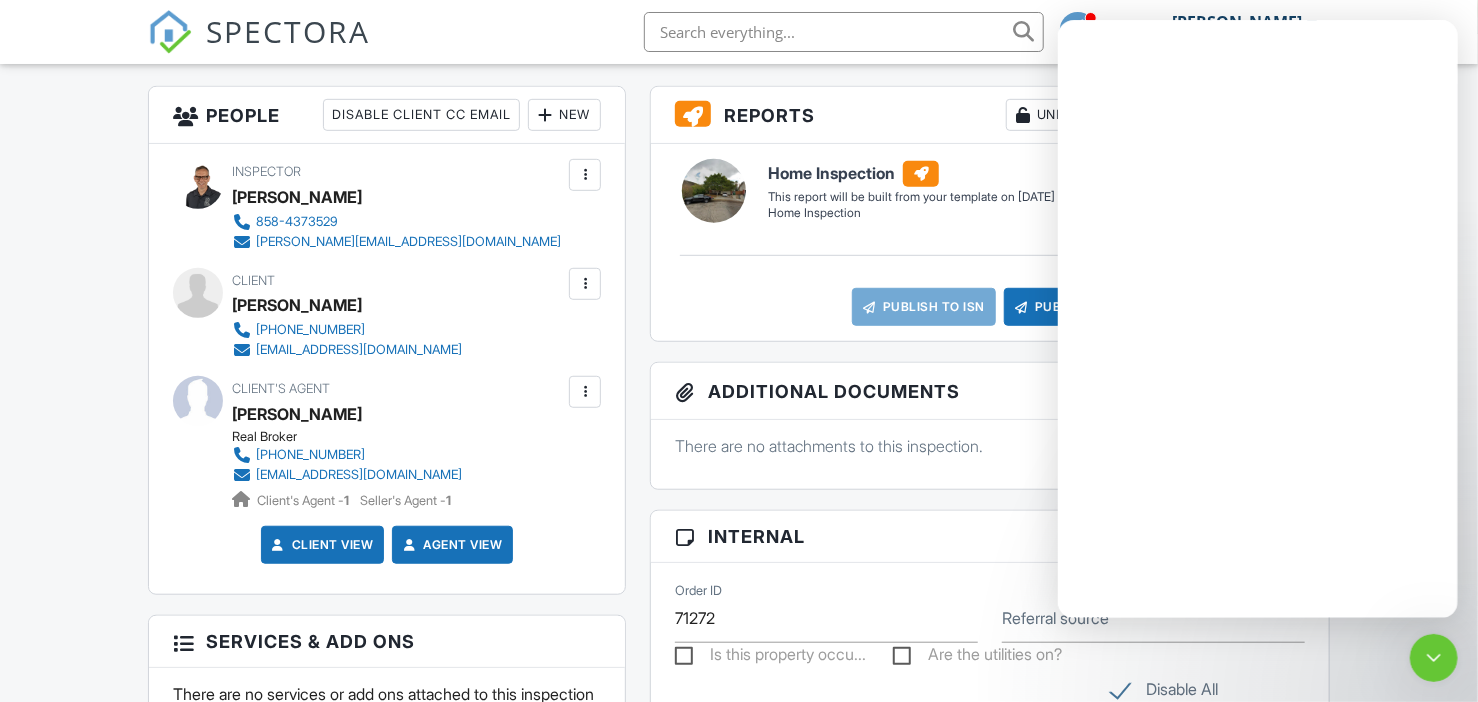 scroll, scrollTop: 0, scrollLeft: 0, axis: both 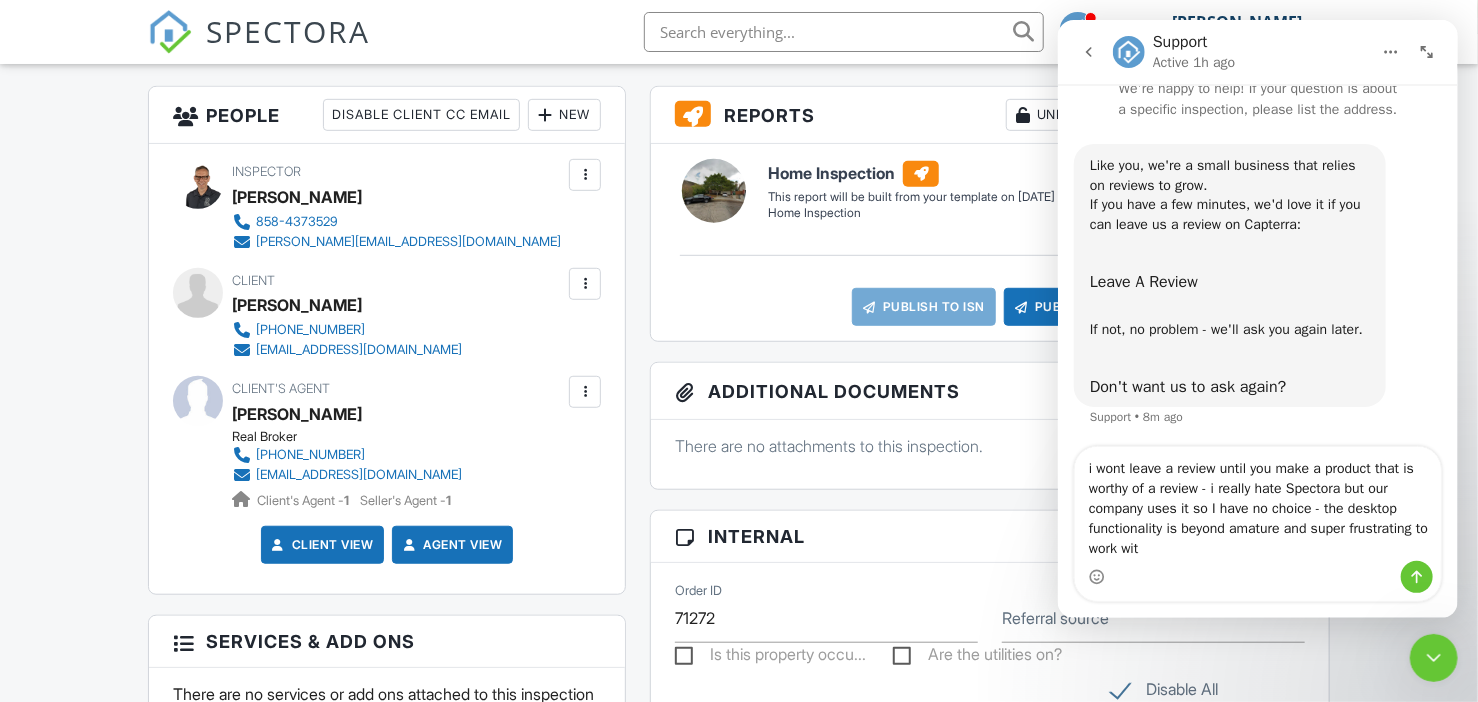 type on "i wont leave a review until you make a product that is worthy of a review - i really hate Spectora but our company uses it so I have no choice - the desktop functionality is beyond amature and super frustrating to work with" 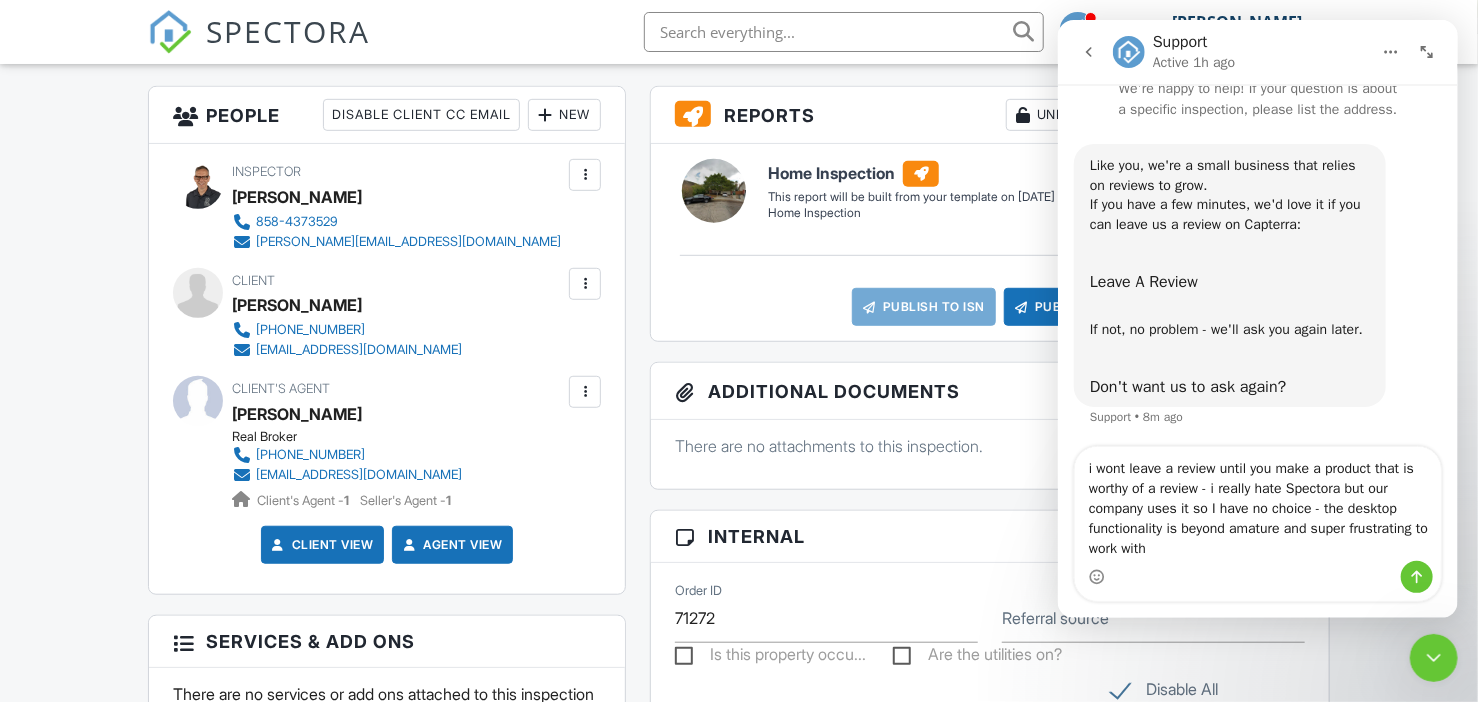 type 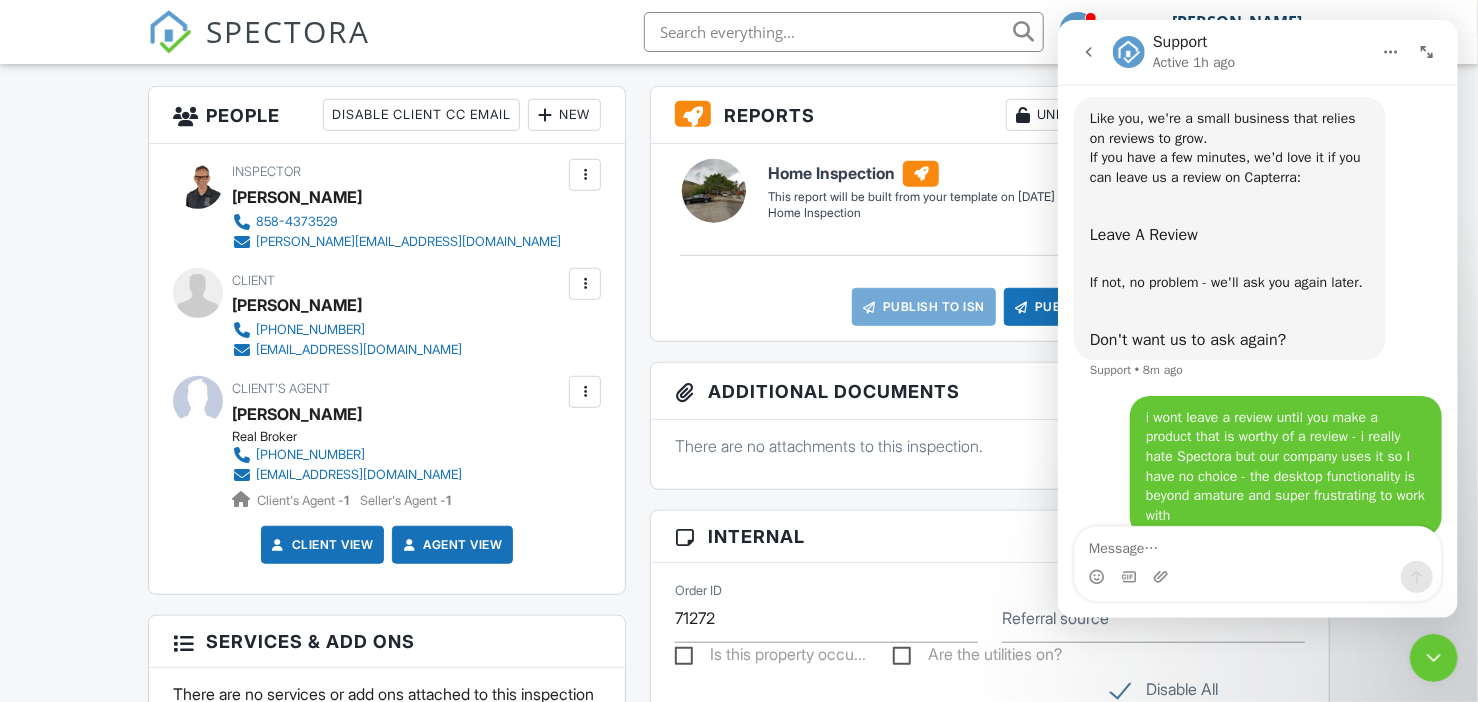 scroll, scrollTop: 100, scrollLeft: 0, axis: vertical 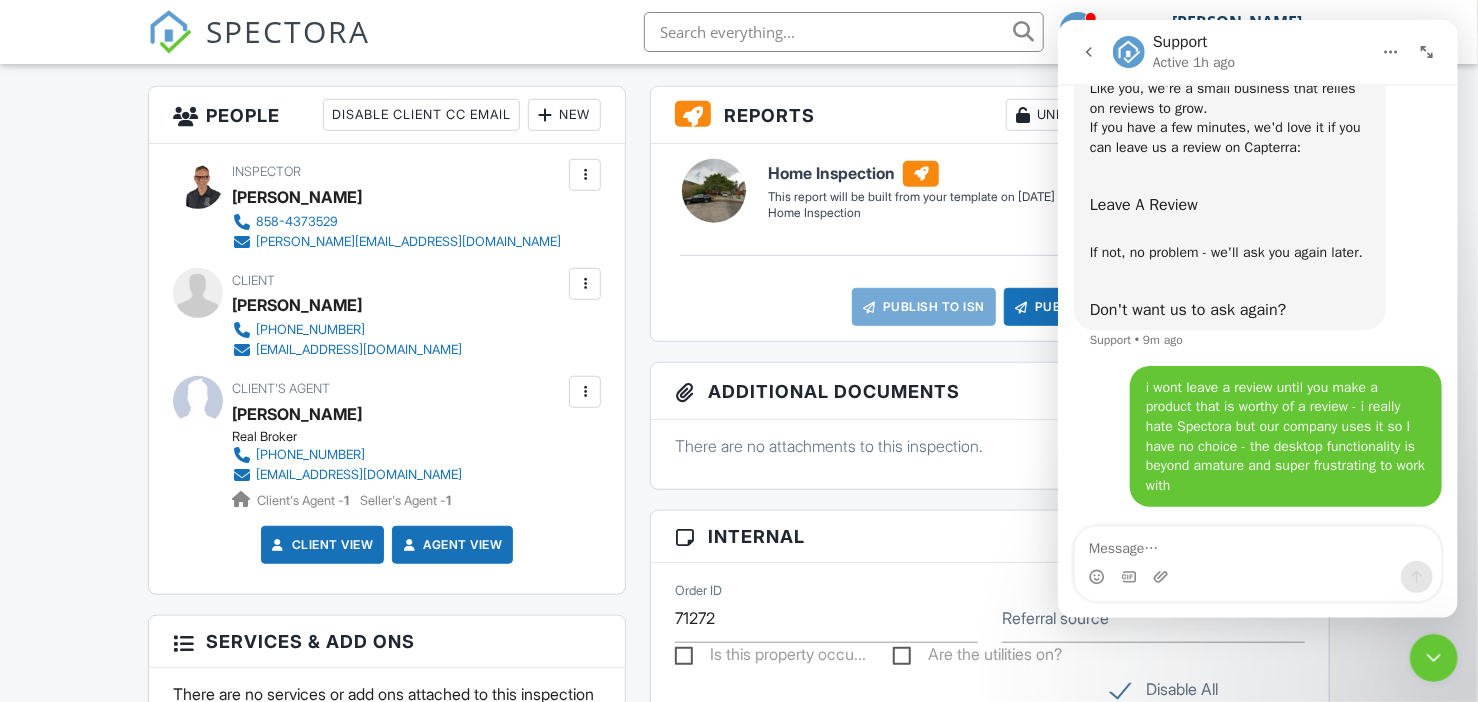 click 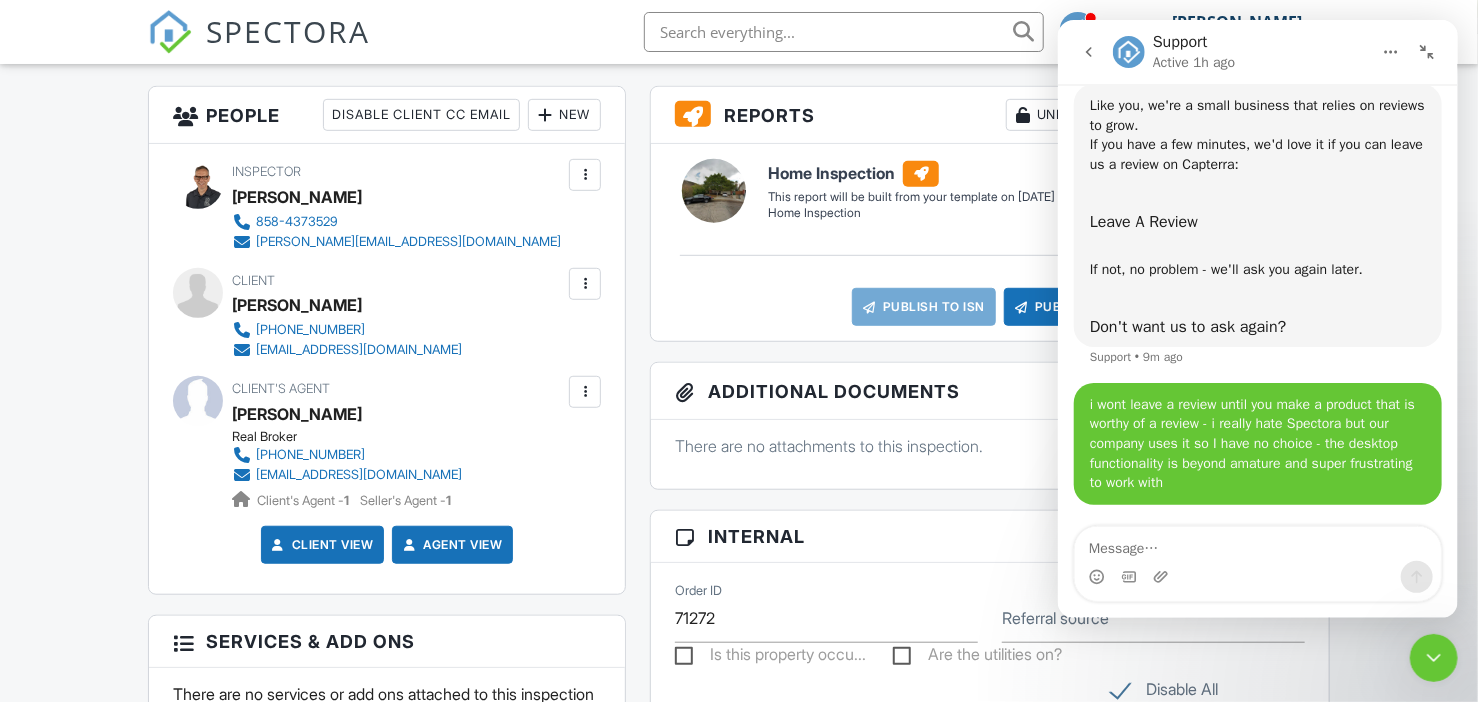 scroll, scrollTop: 0, scrollLeft: 0, axis: both 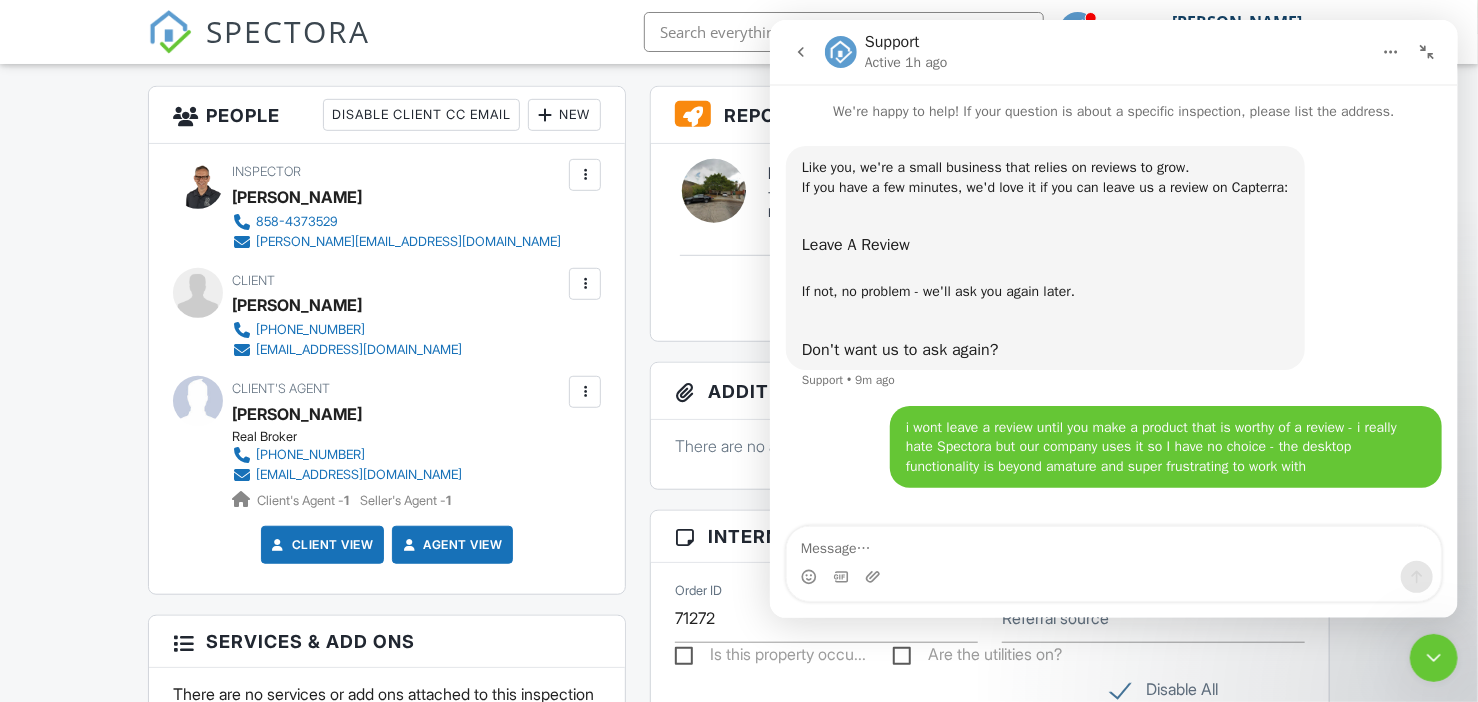 click 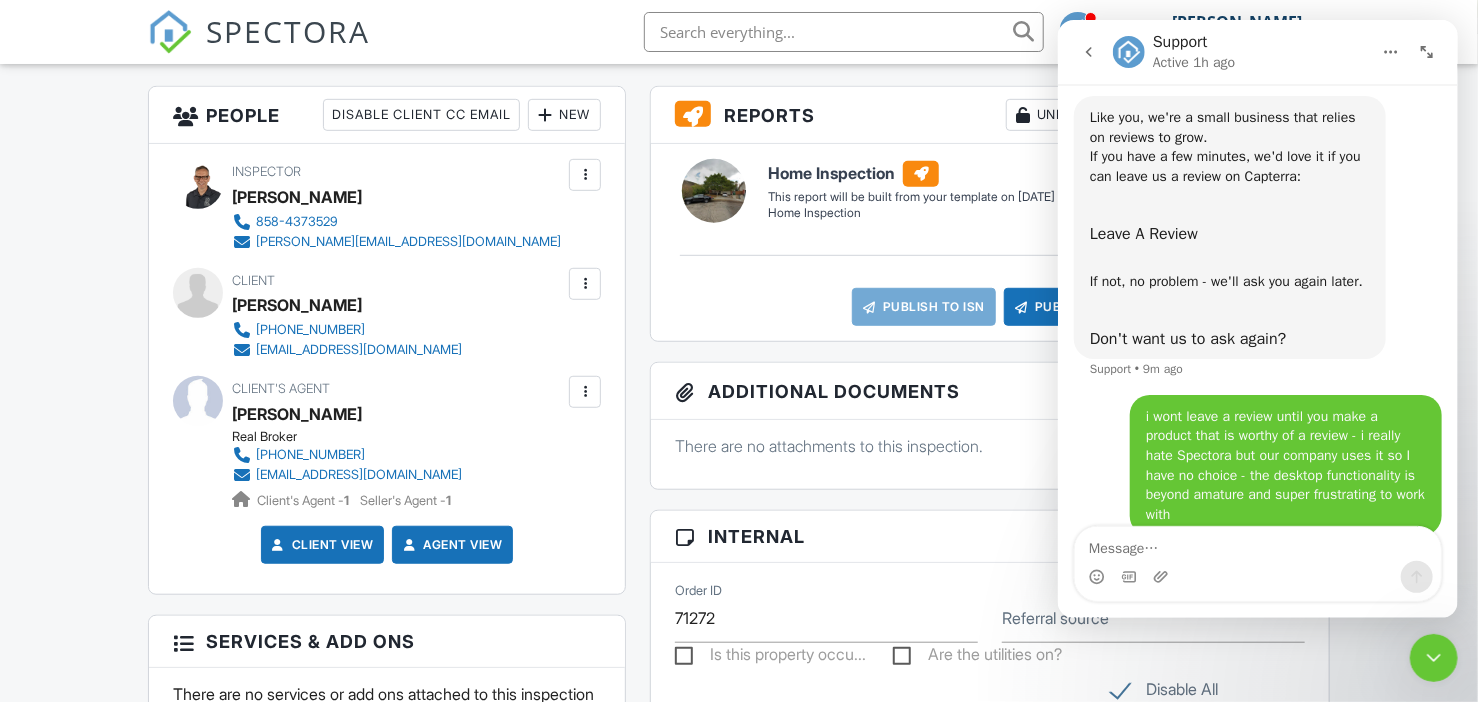 scroll, scrollTop: 100, scrollLeft: 0, axis: vertical 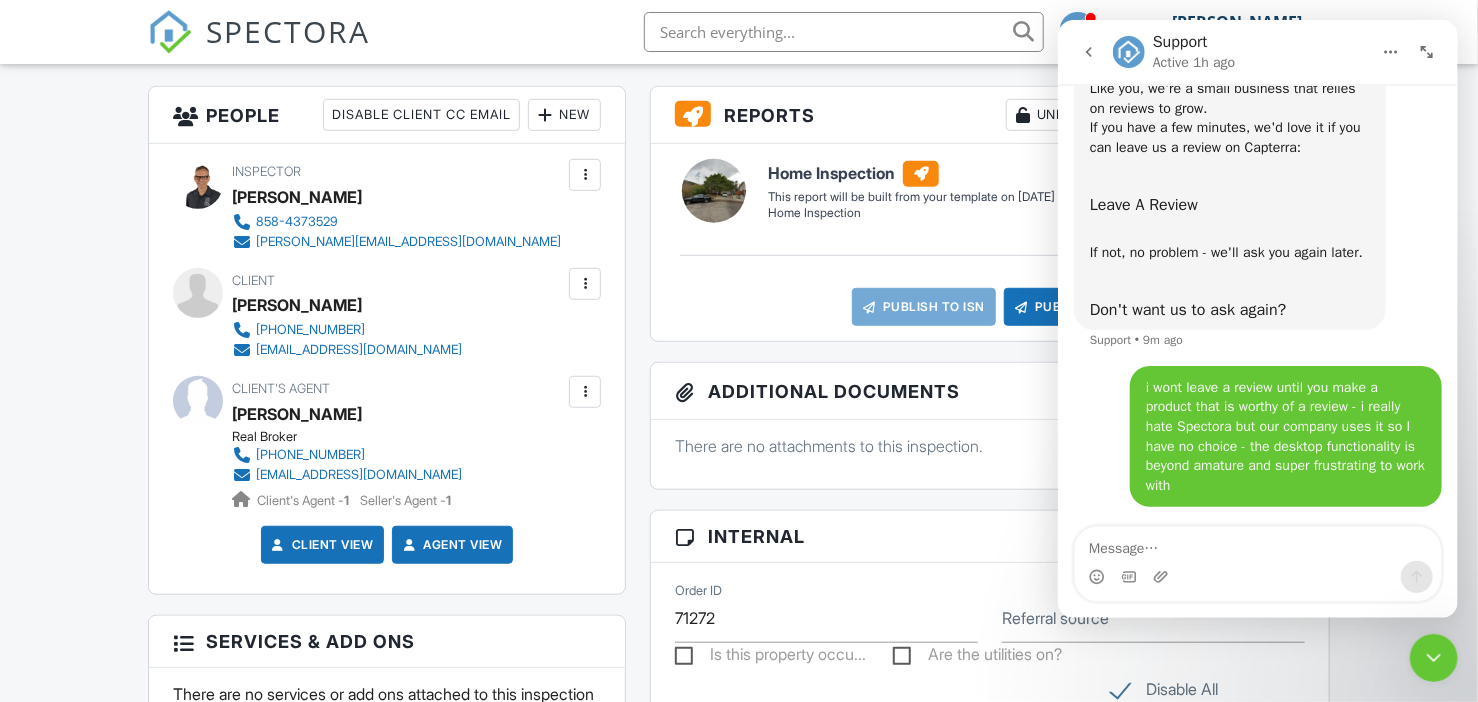 click 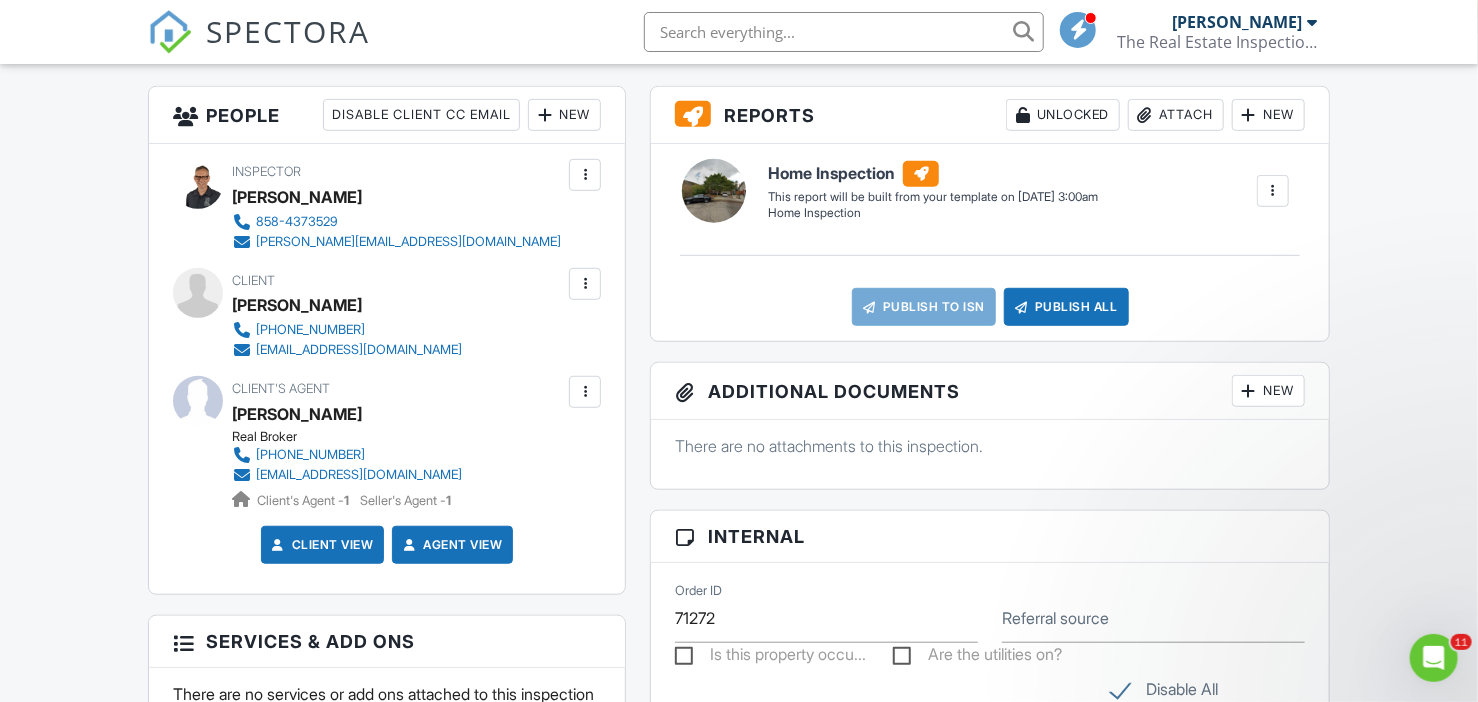 scroll, scrollTop: 0, scrollLeft: 0, axis: both 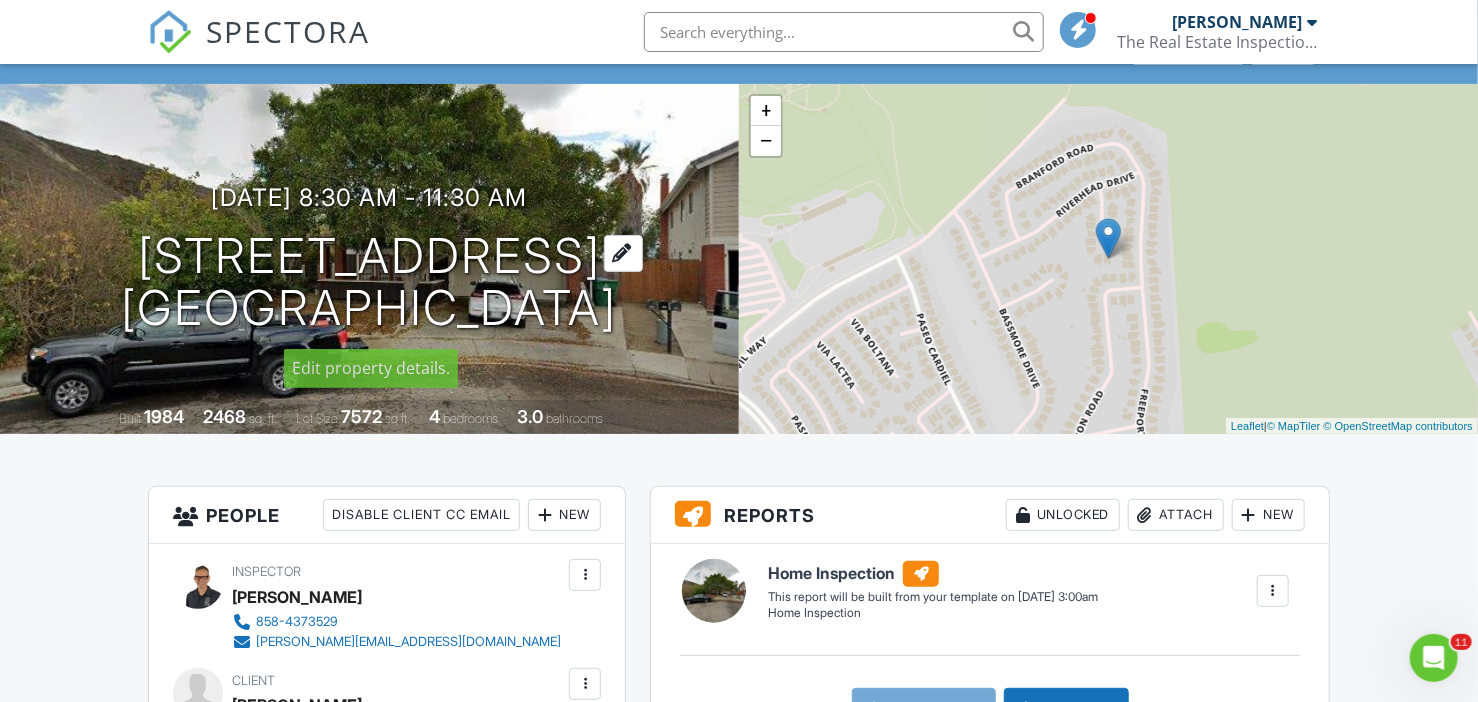 click on "[STREET_ADDRESS]
[GEOGRAPHIC_DATA]" at bounding box center [370, 283] 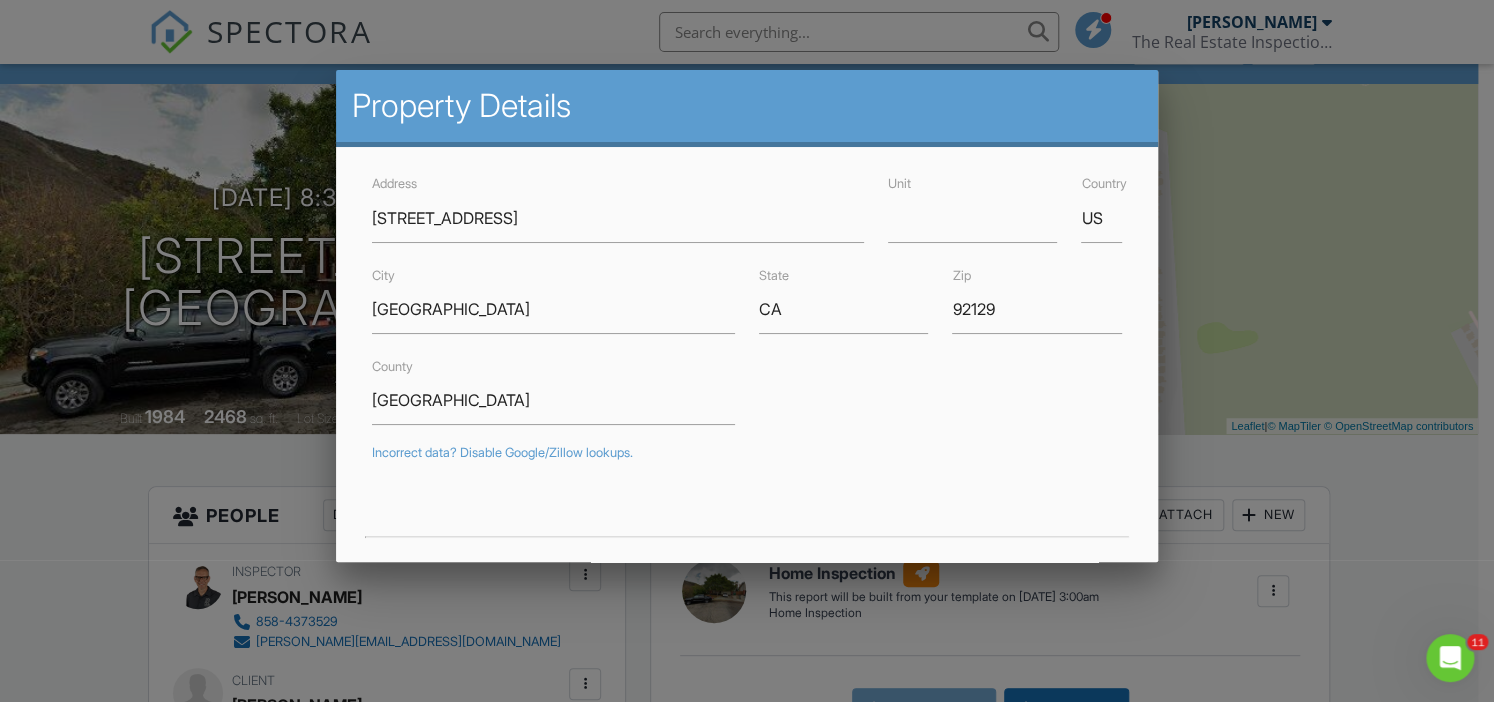 click at bounding box center (747, 339) 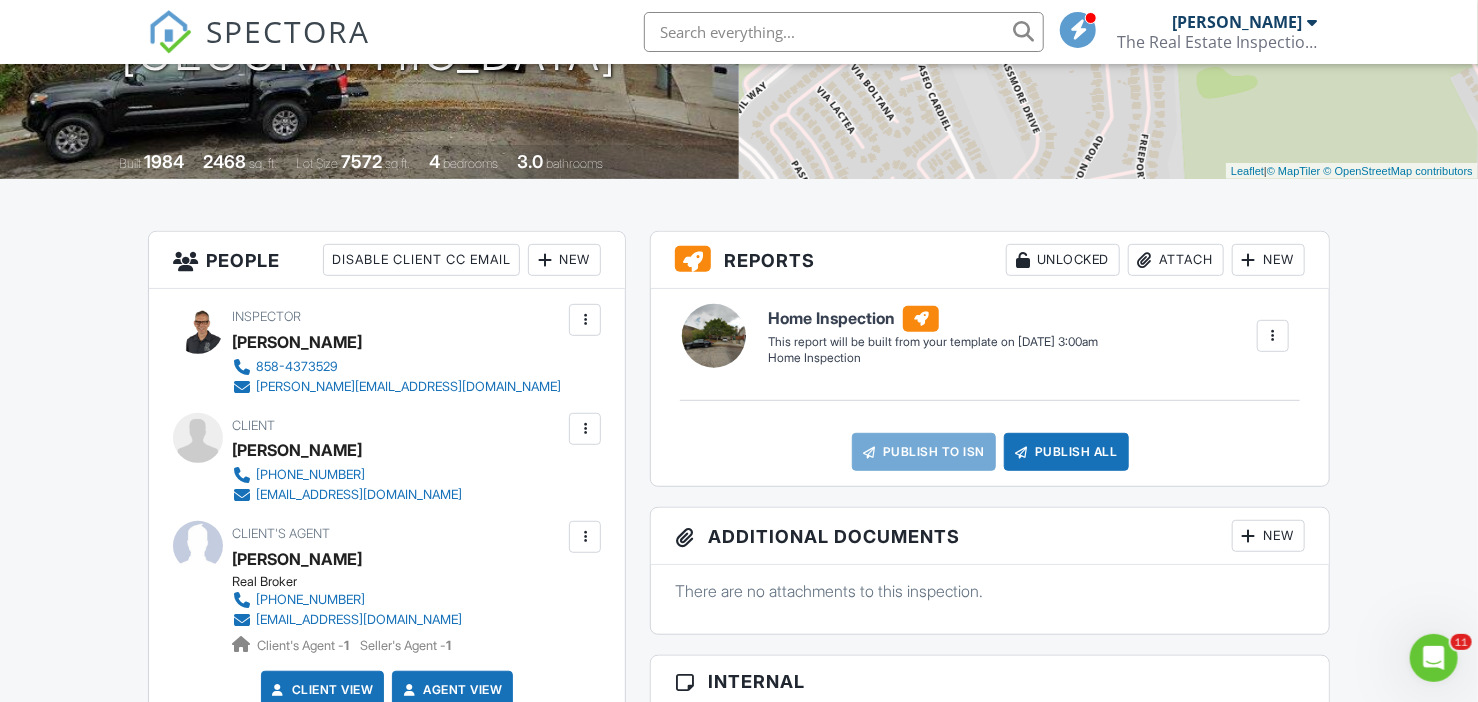 scroll, scrollTop: 400, scrollLeft: 0, axis: vertical 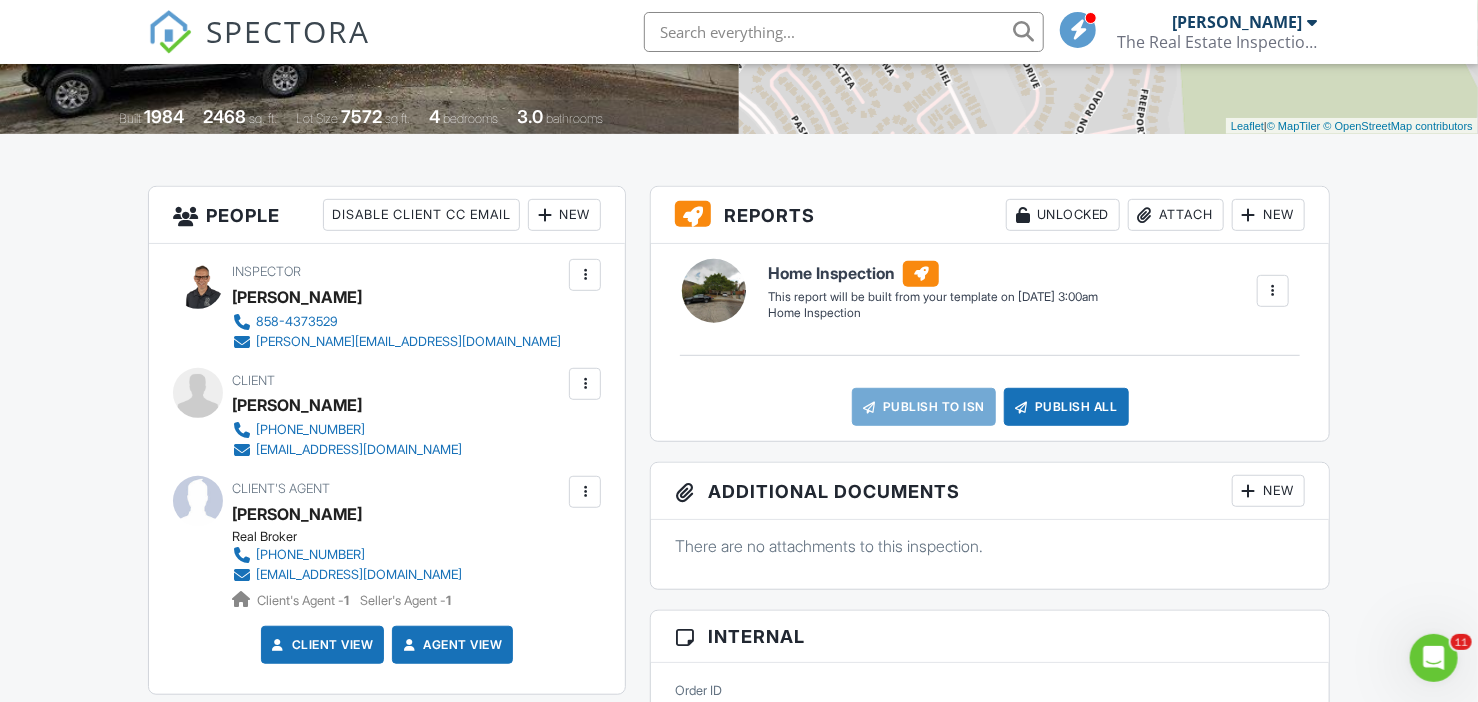 click at bounding box center (1273, 291) 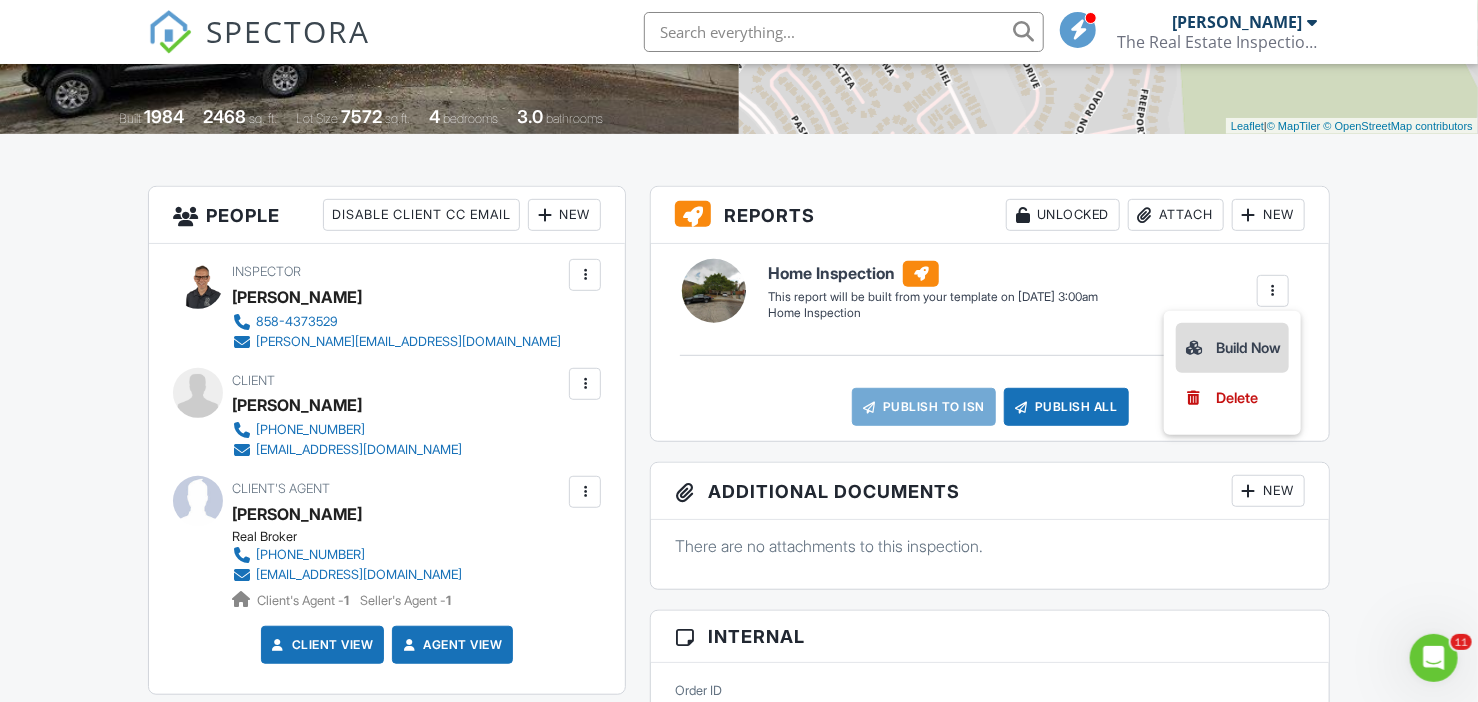 click on "Build Now" at bounding box center [1232, 348] 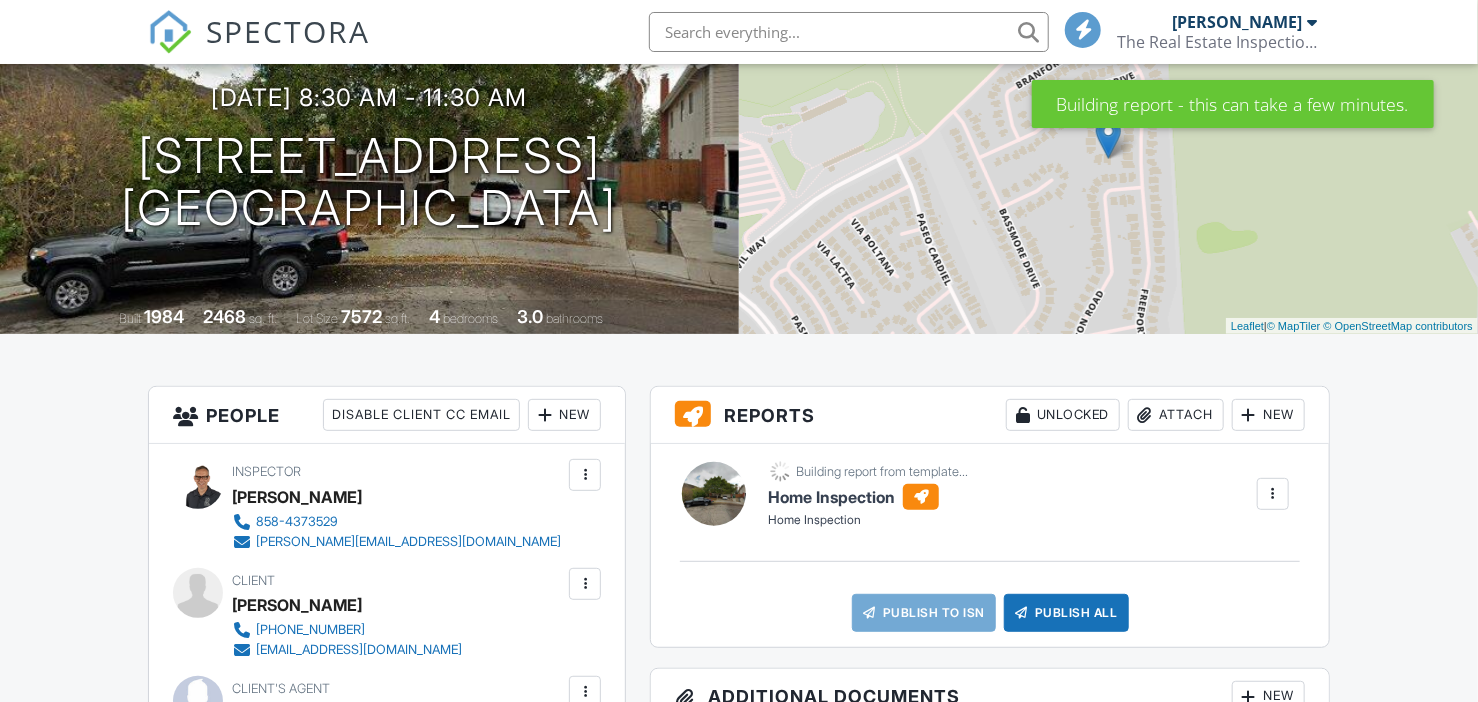 scroll, scrollTop: 4, scrollLeft: 0, axis: vertical 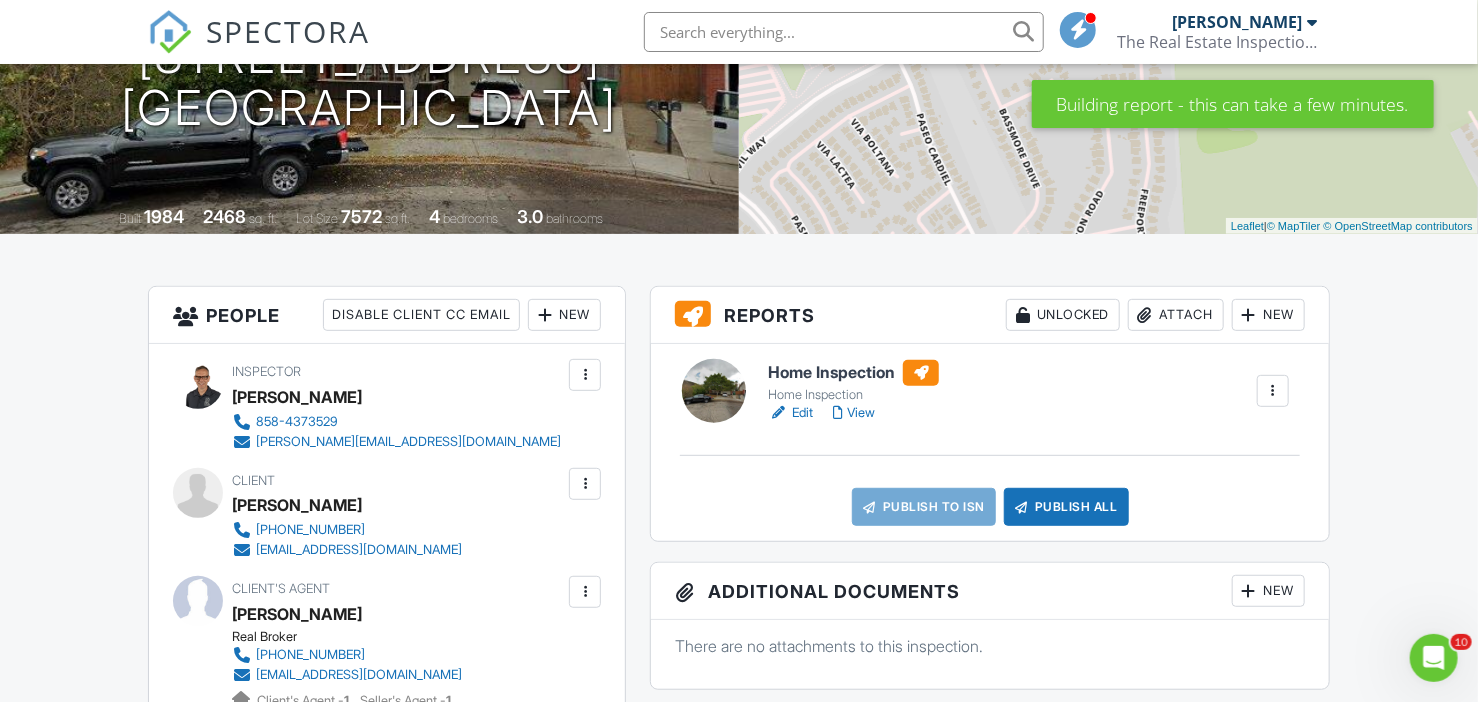 click on "Edit" at bounding box center [790, 413] 